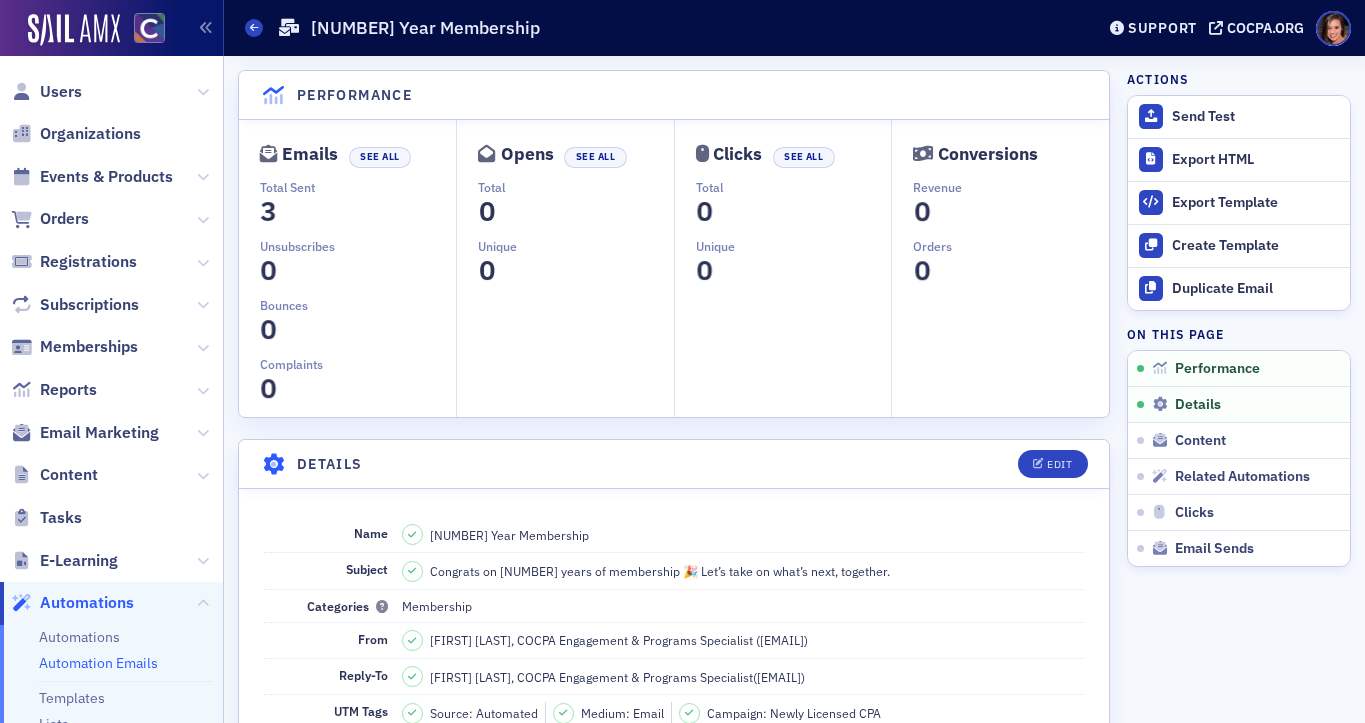 scroll, scrollTop: 0, scrollLeft: 0, axis: both 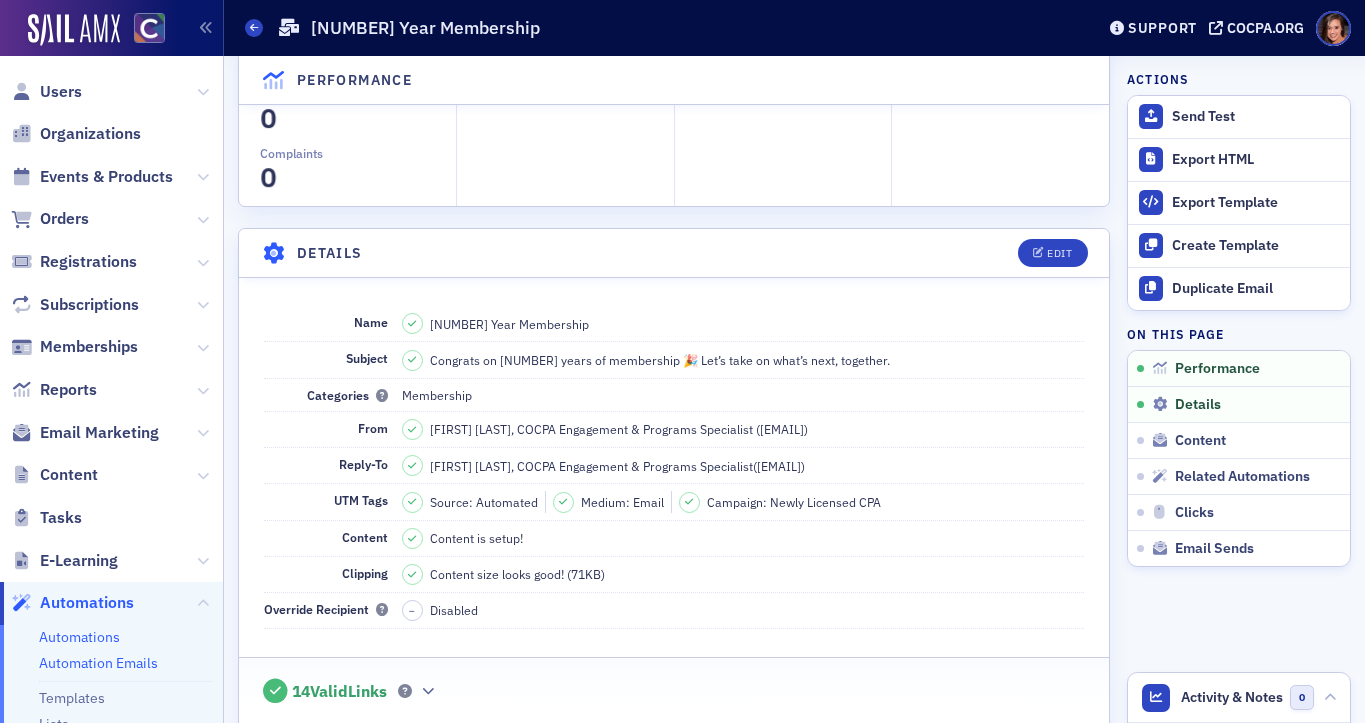 click on "Automations" 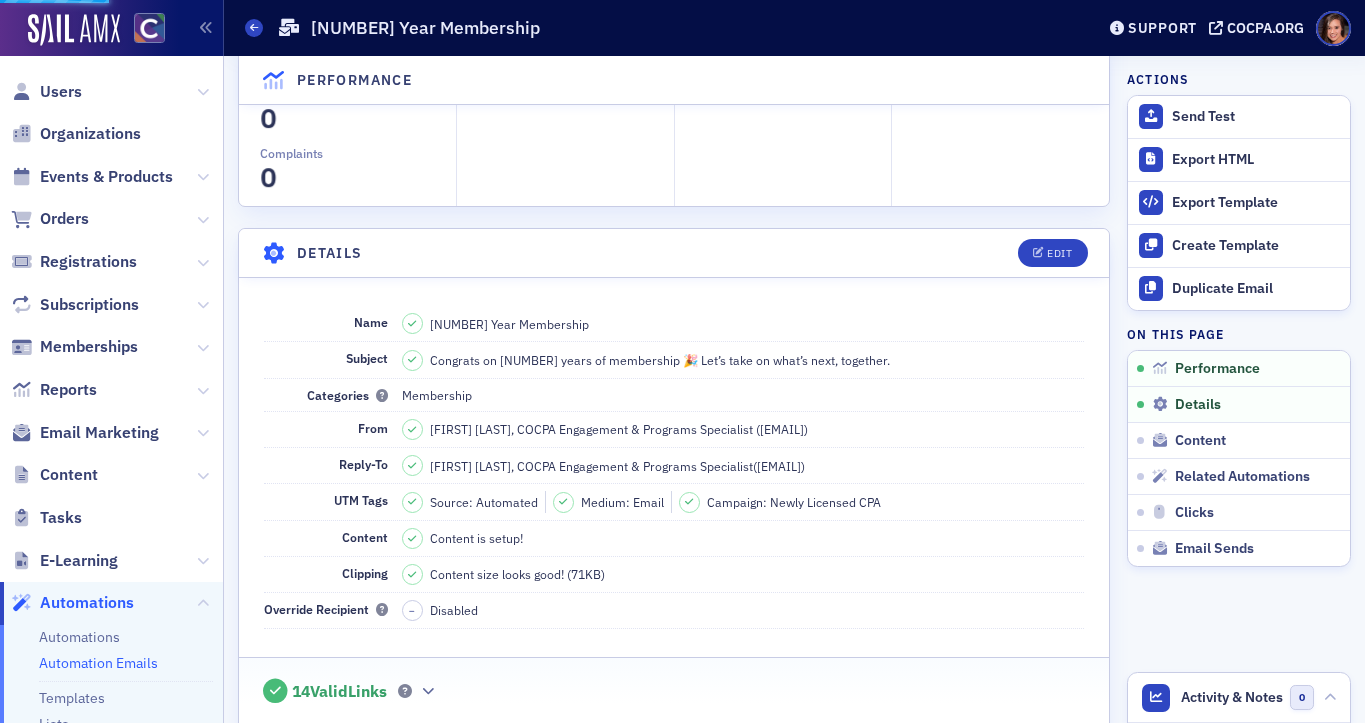 scroll, scrollTop: 0, scrollLeft: 0, axis: both 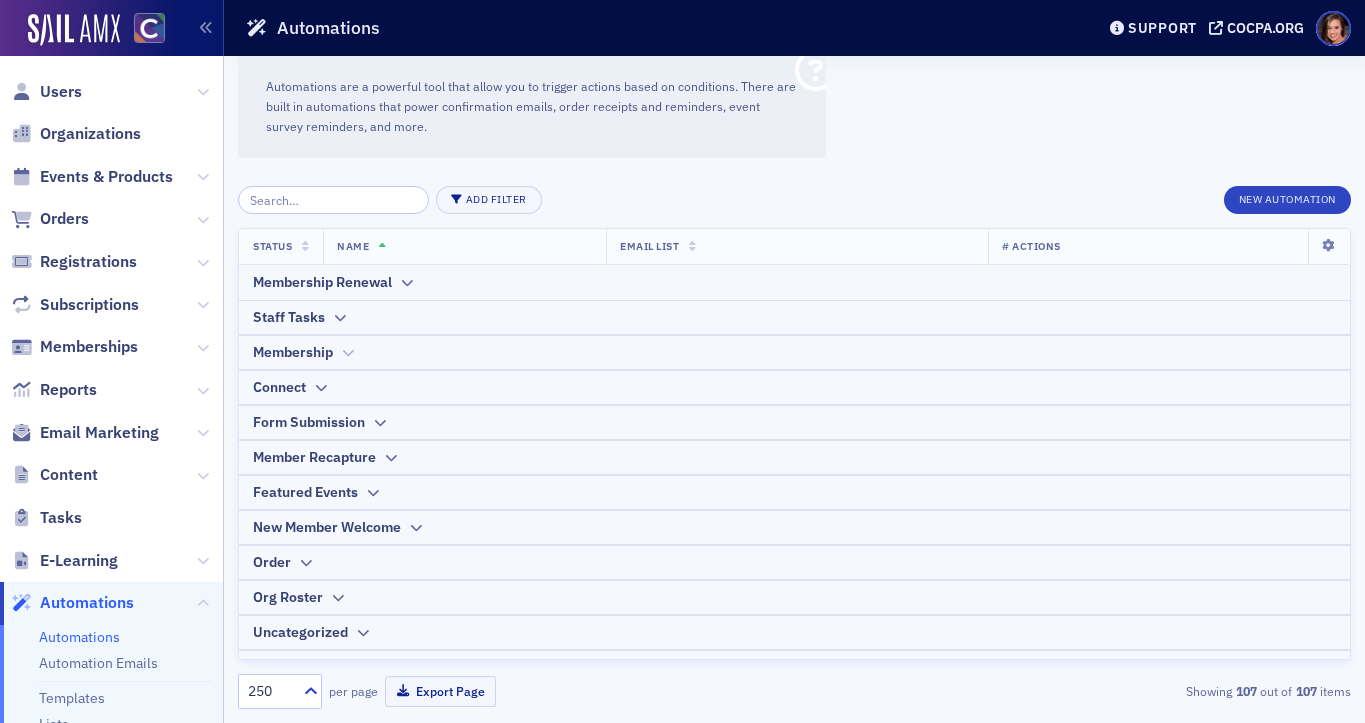 click on "Membership" 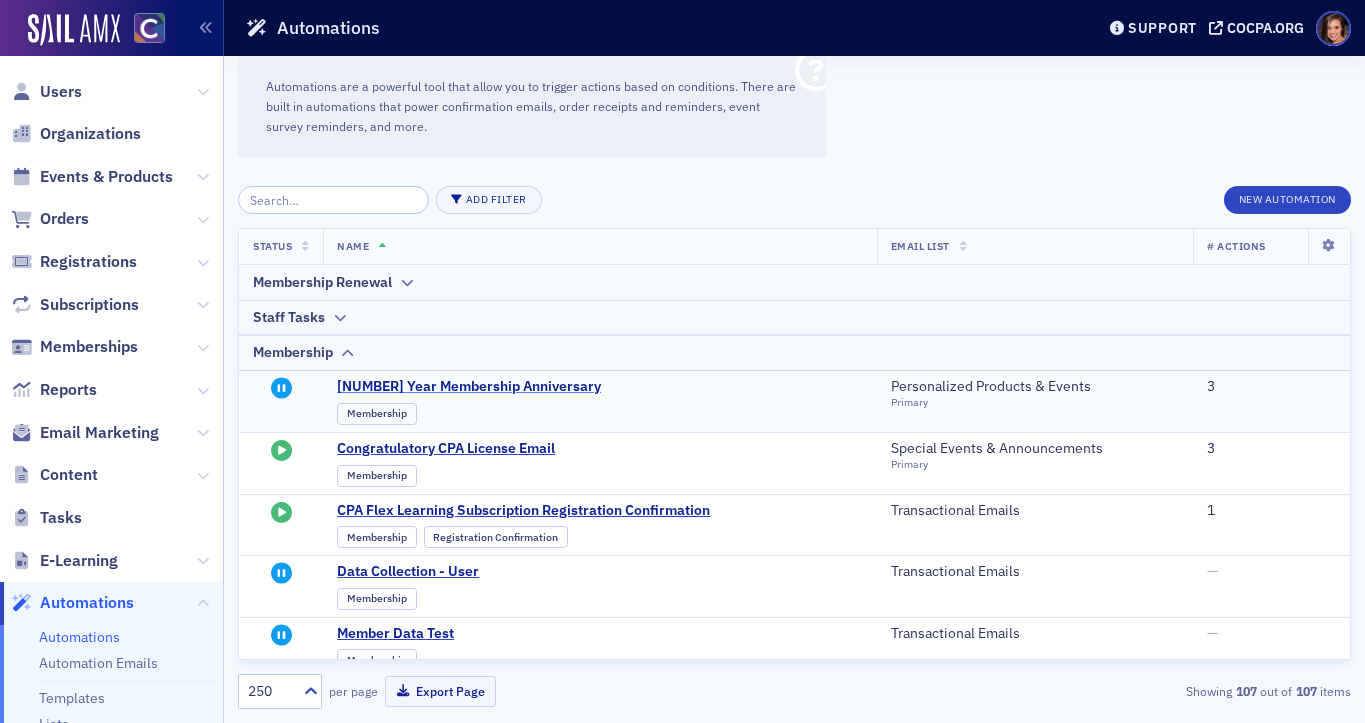 click on "5 Year Membership Anniversary" 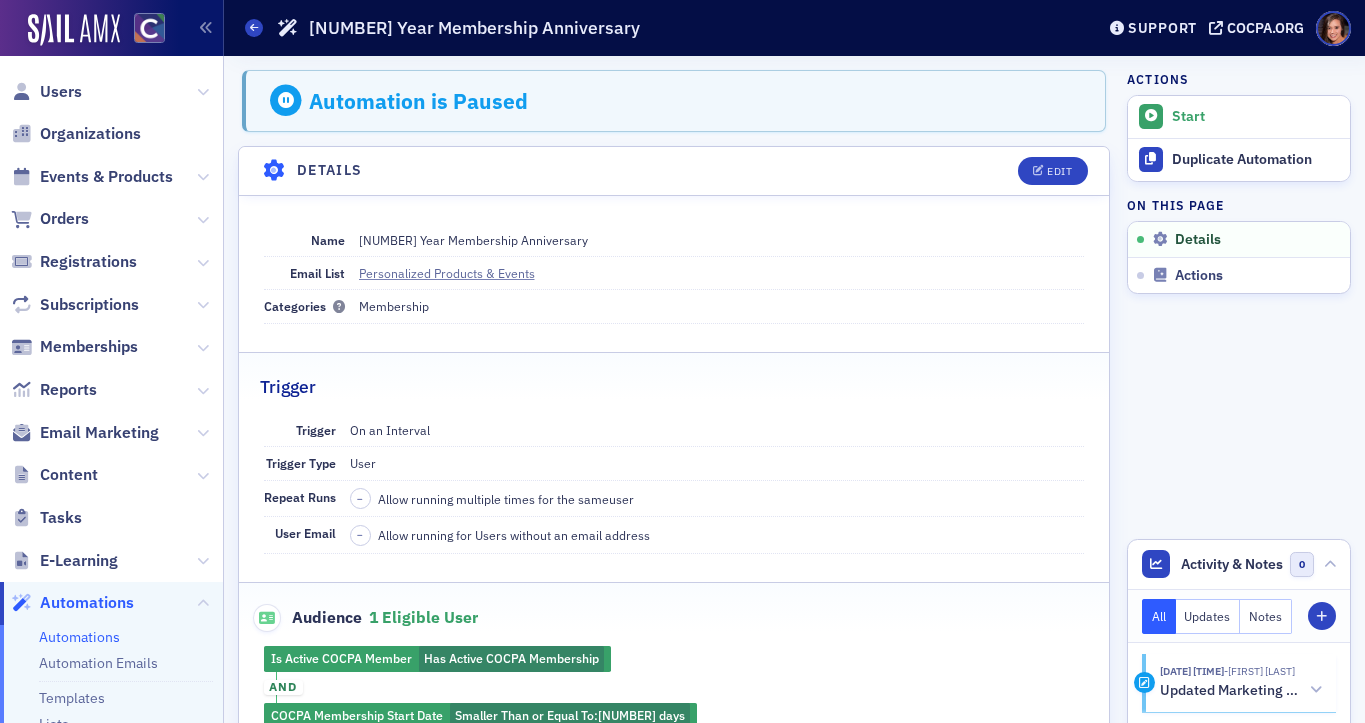 scroll, scrollTop: 355, scrollLeft: 0, axis: vertical 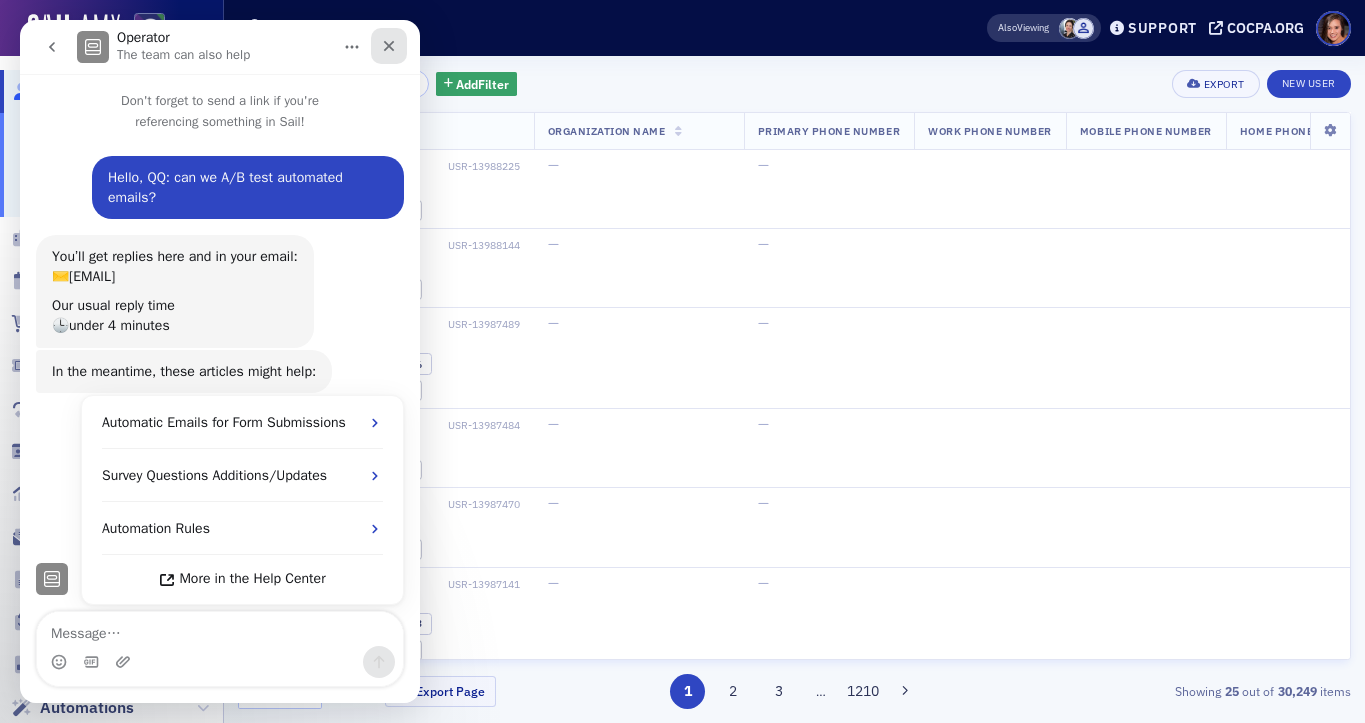 click 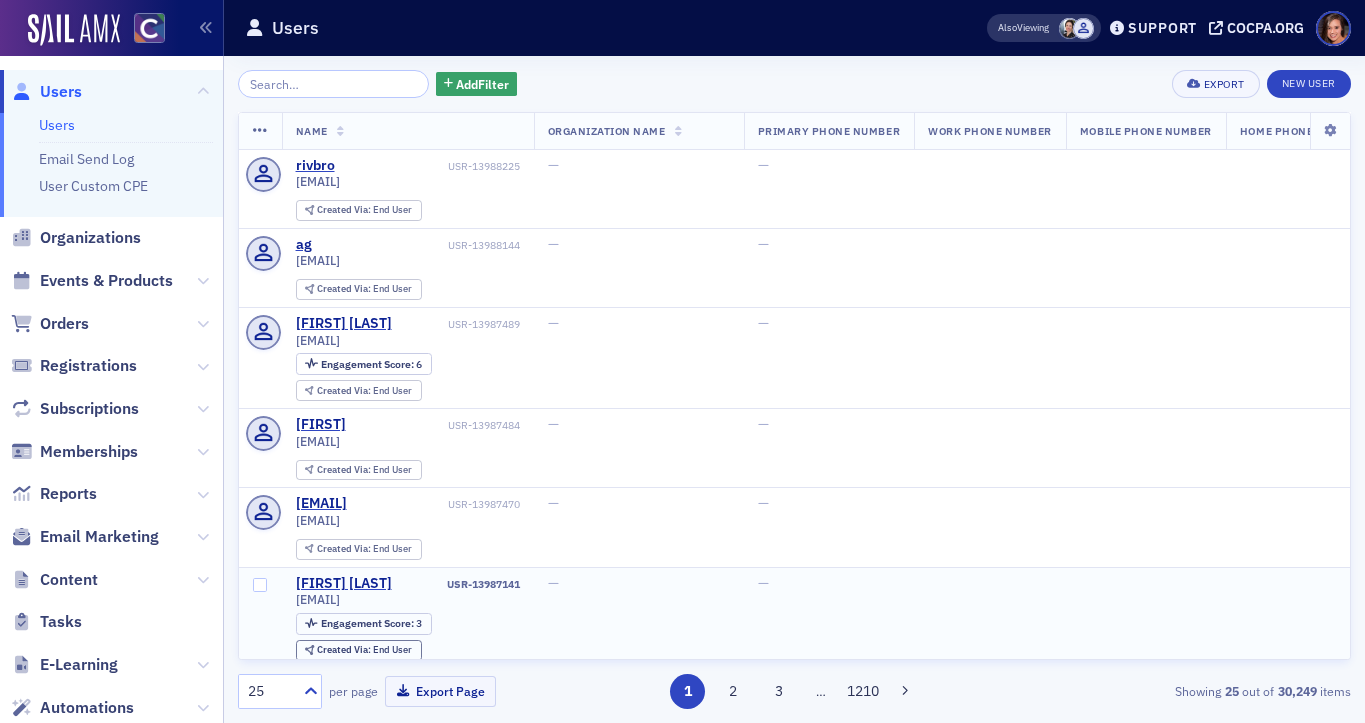 scroll, scrollTop: 0, scrollLeft: 0, axis: both 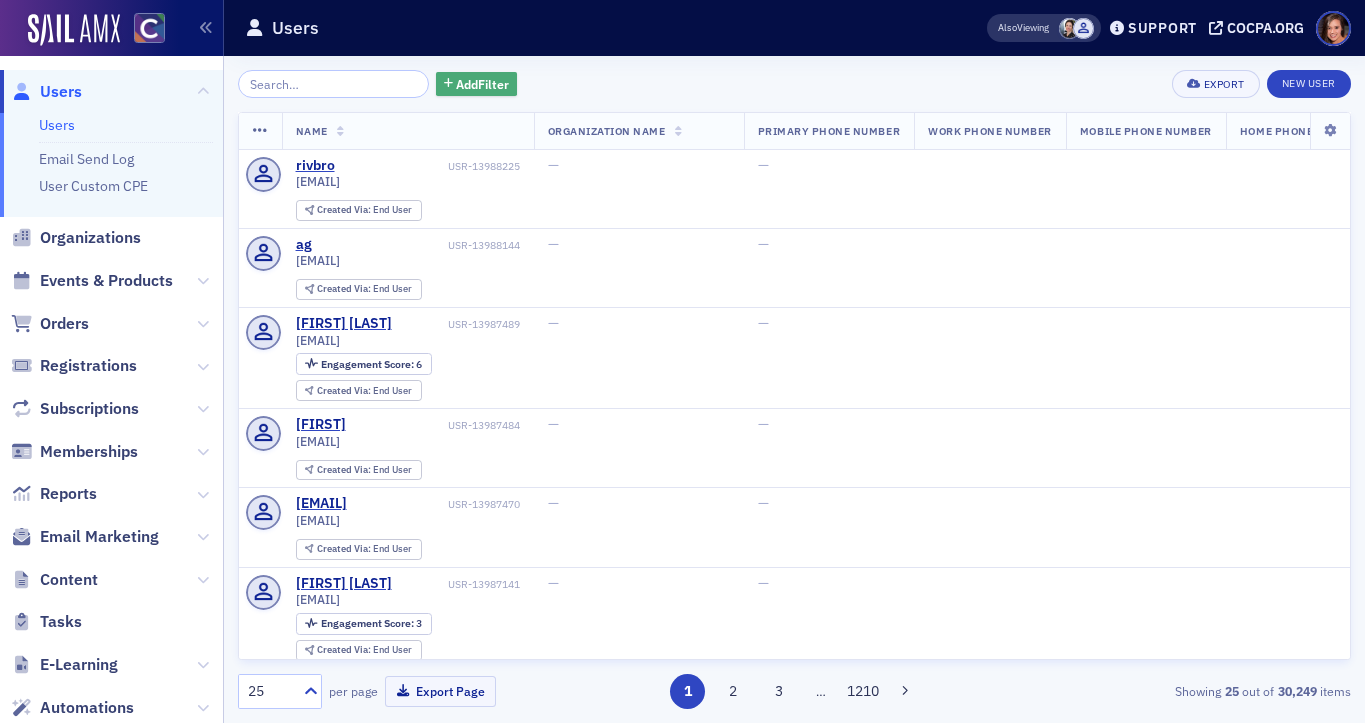 click on "Add  Filter" 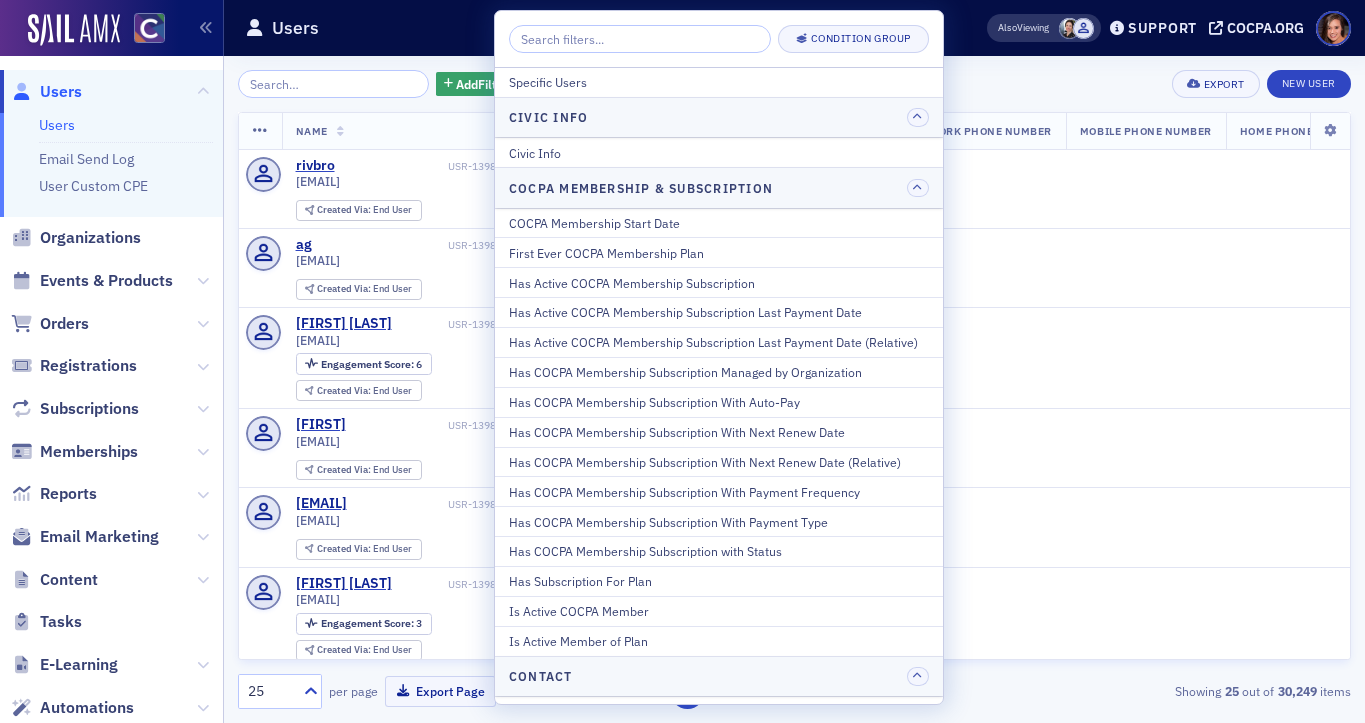 click at bounding box center [640, 39] 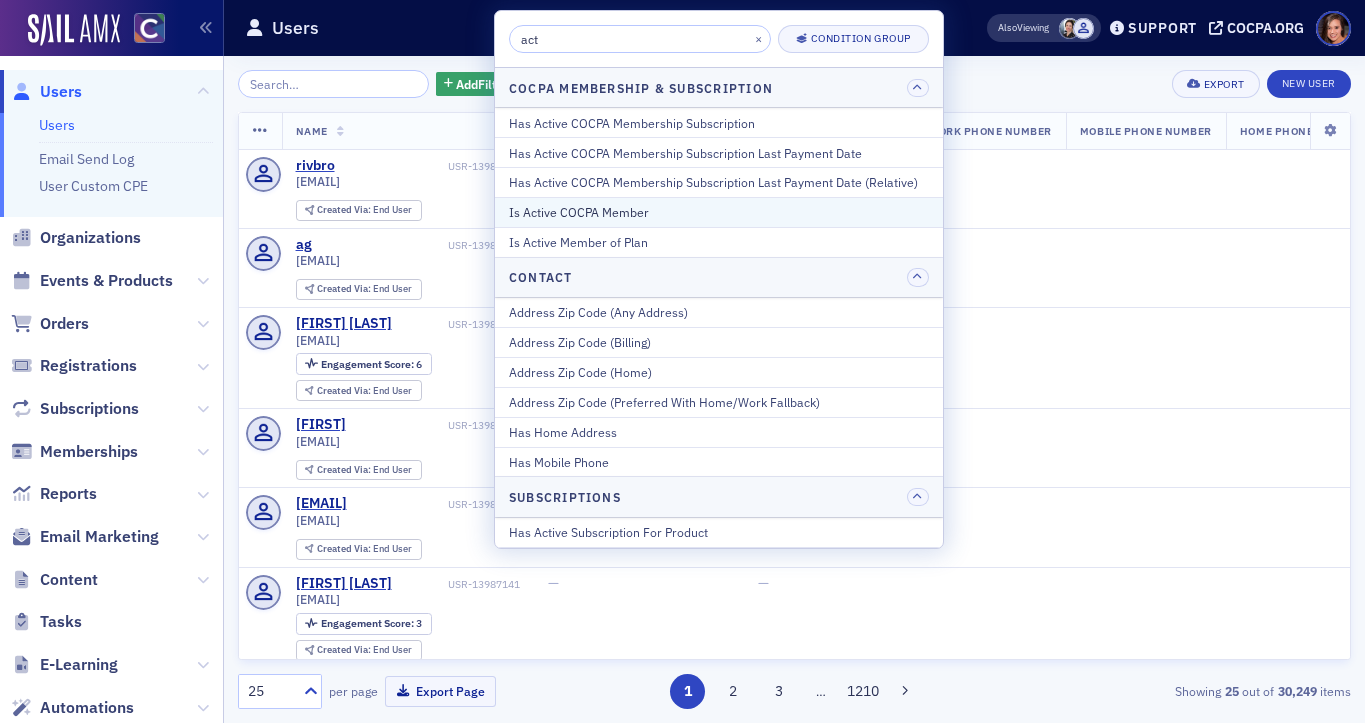 type on "act" 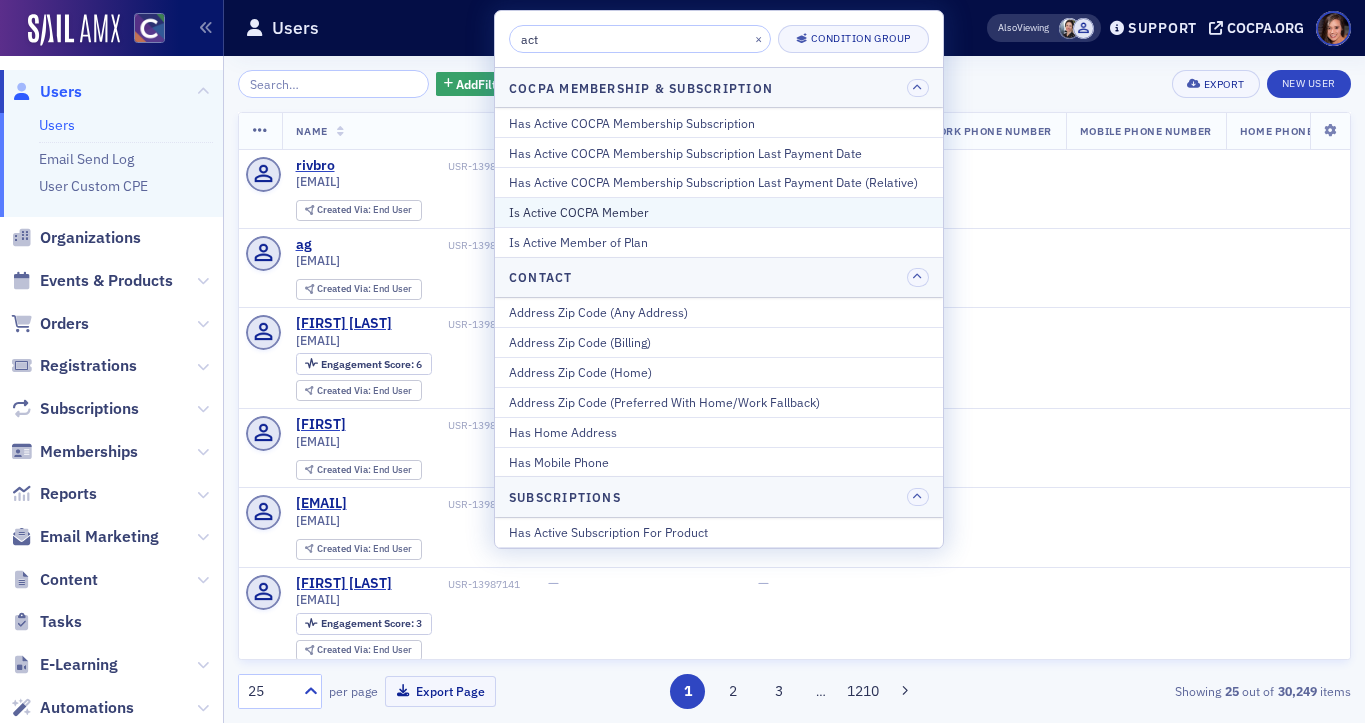 click on "Is Active COCPA Member" at bounding box center (719, 212) 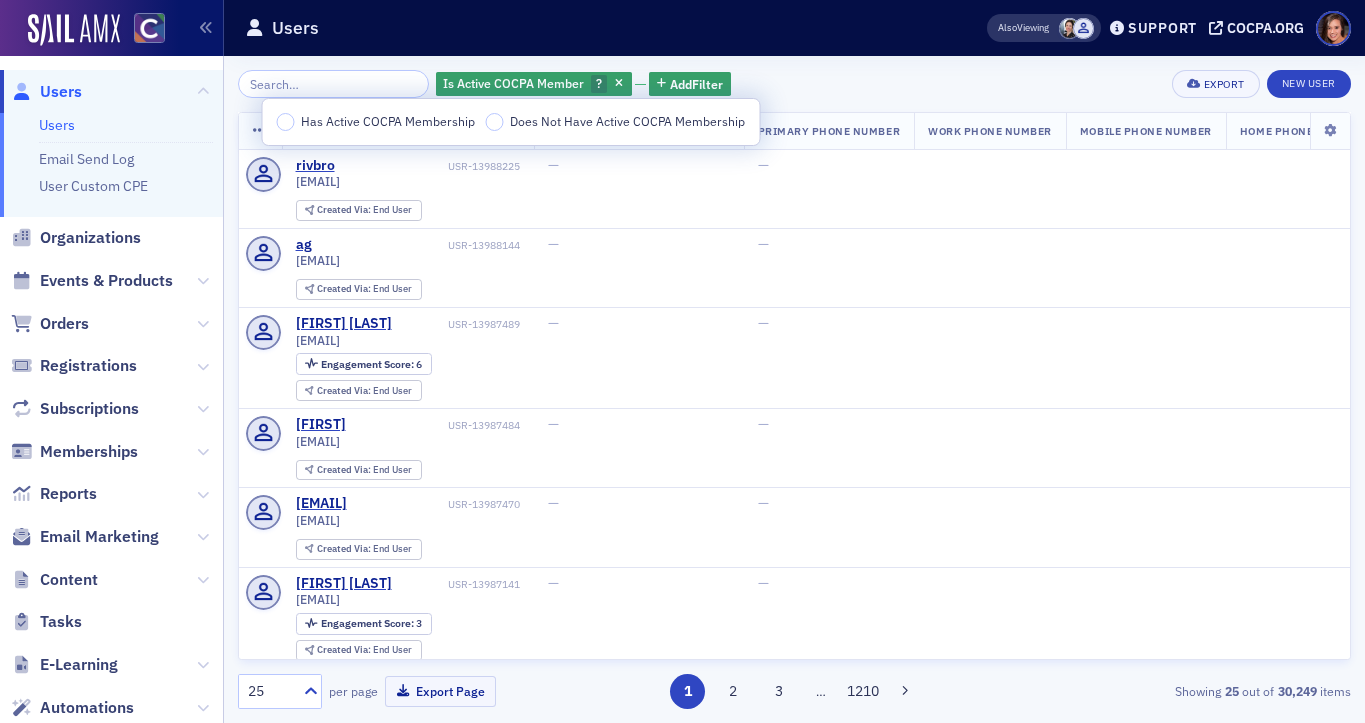 click on "Has Active COCPA Membership" at bounding box center [388, 121] 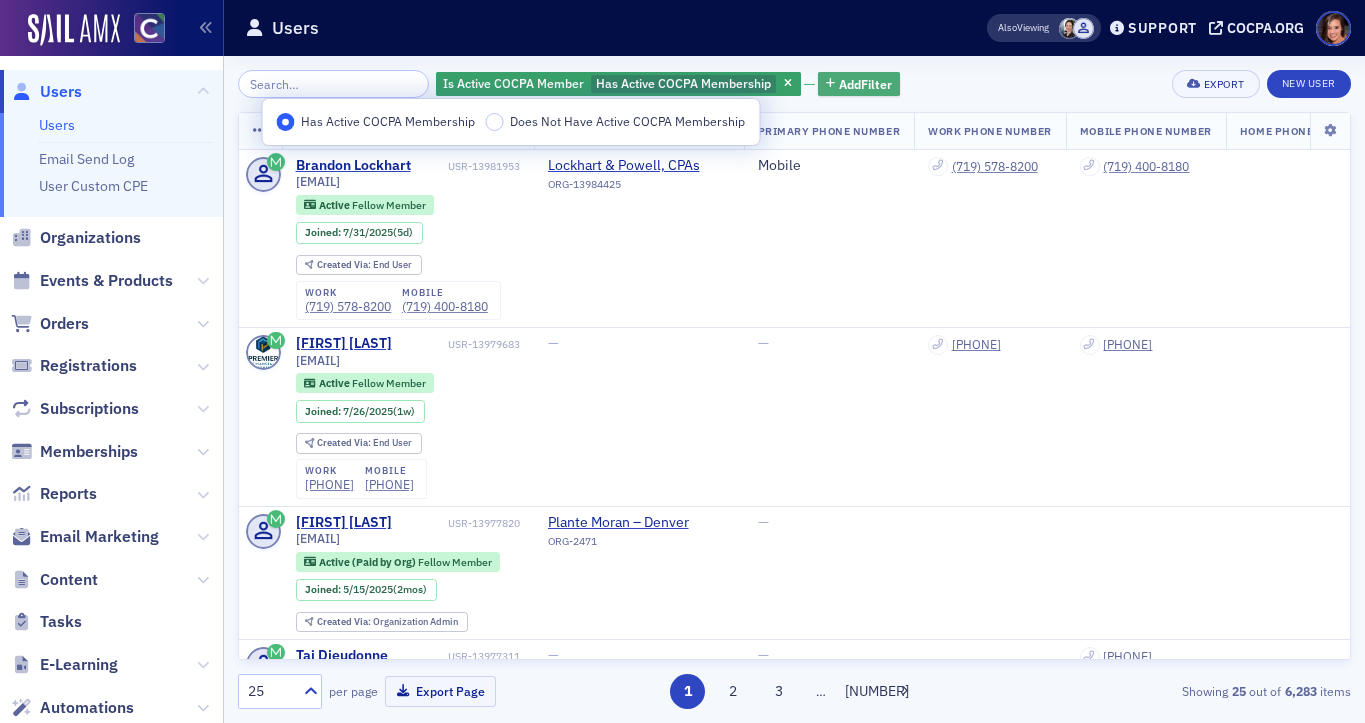 click on "Add  Filter" 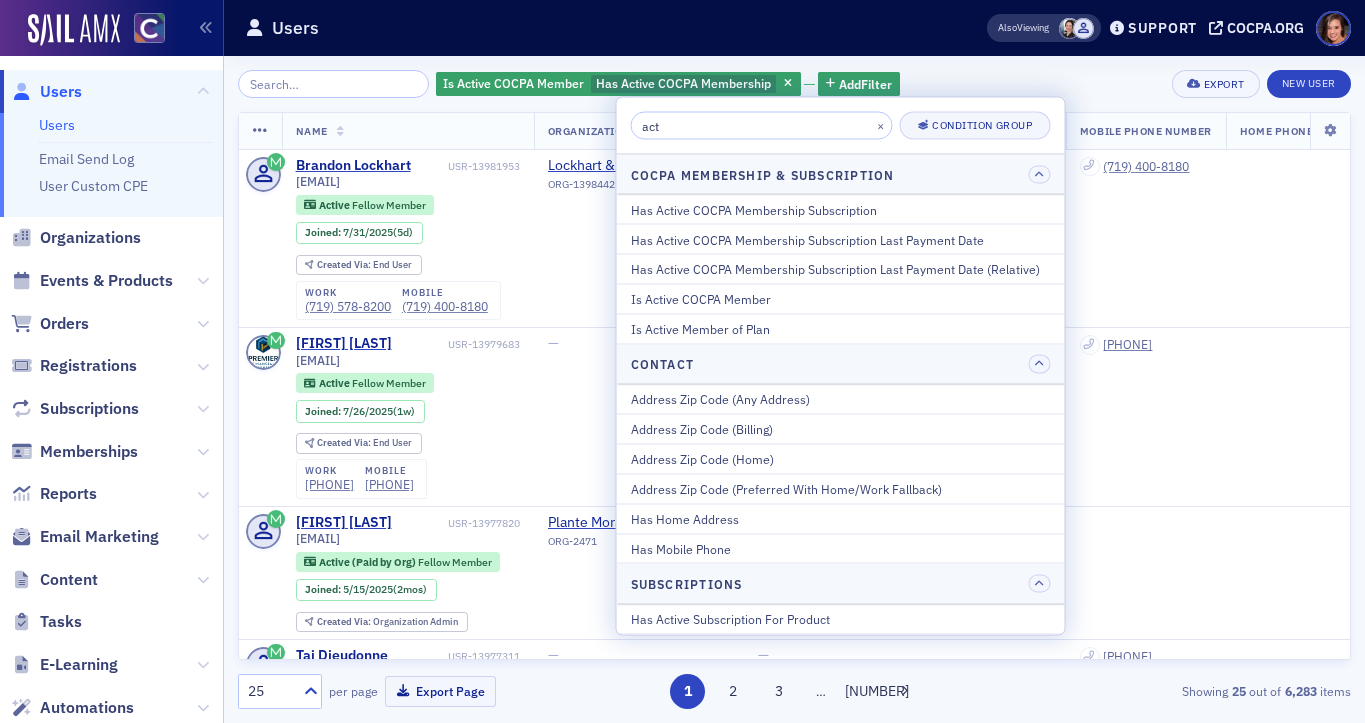click on "act" at bounding box center [762, 126] 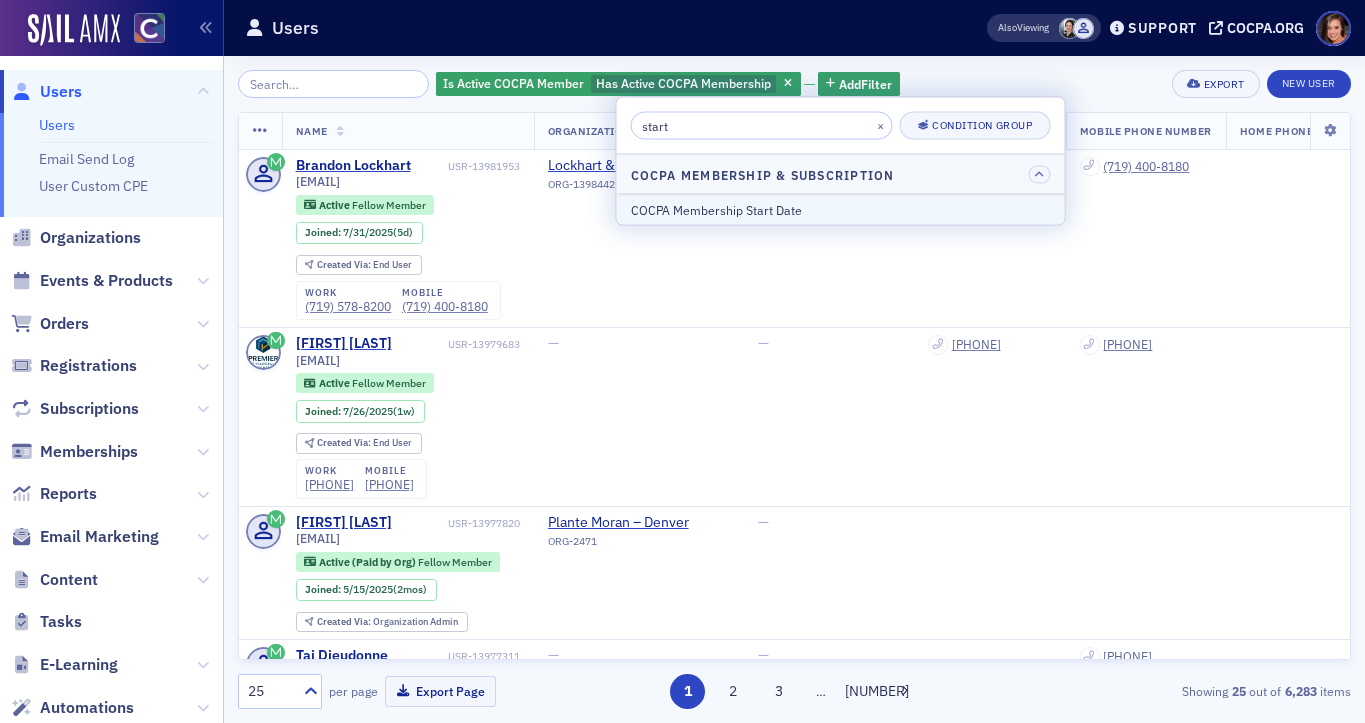 type on "start" 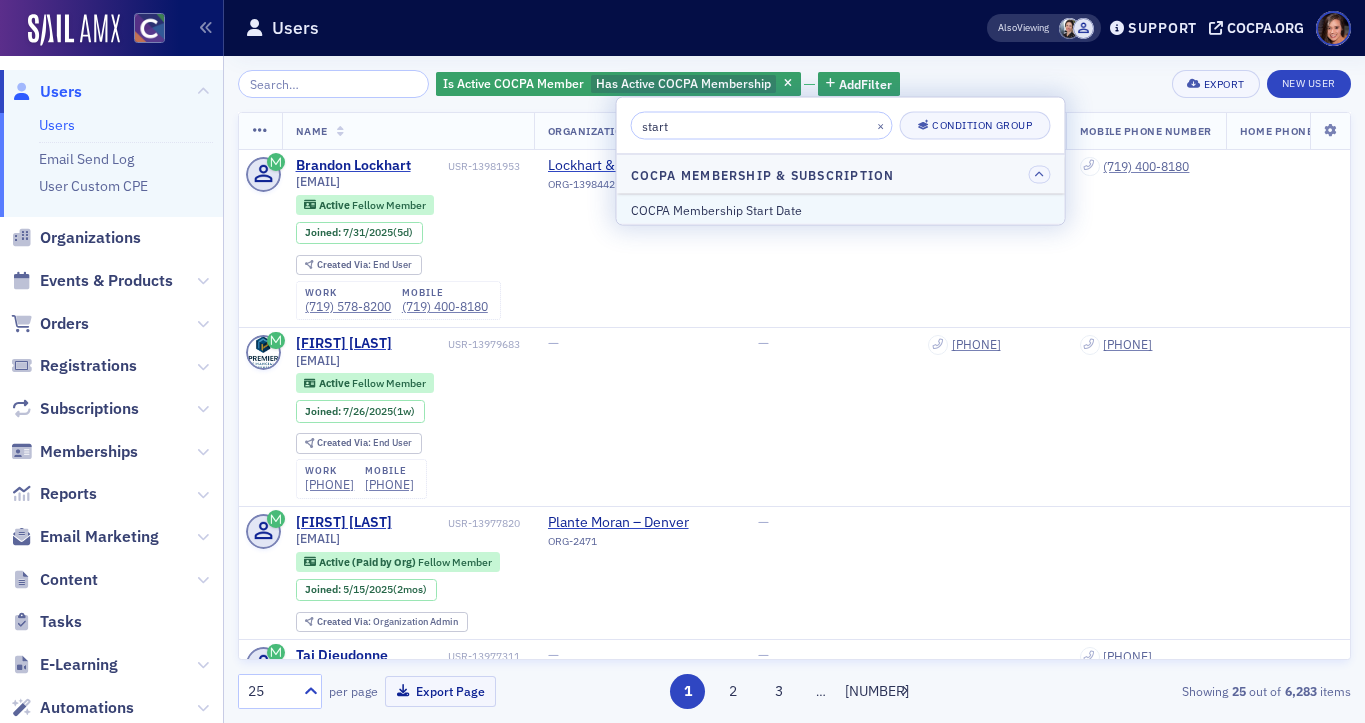 click on "COCPA Membership Start Date" at bounding box center [841, 209] 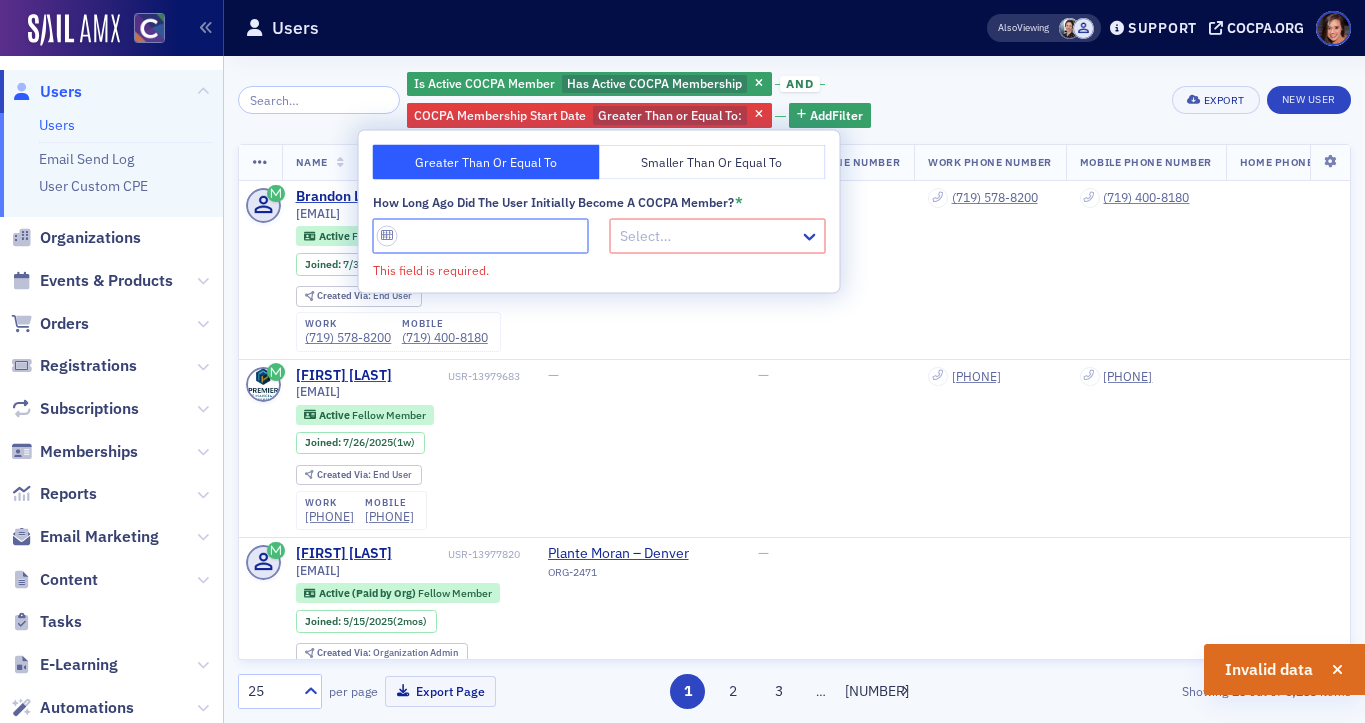 click on "How long ago did the user initially become a COCPA member? *" at bounding box center [481, 235] 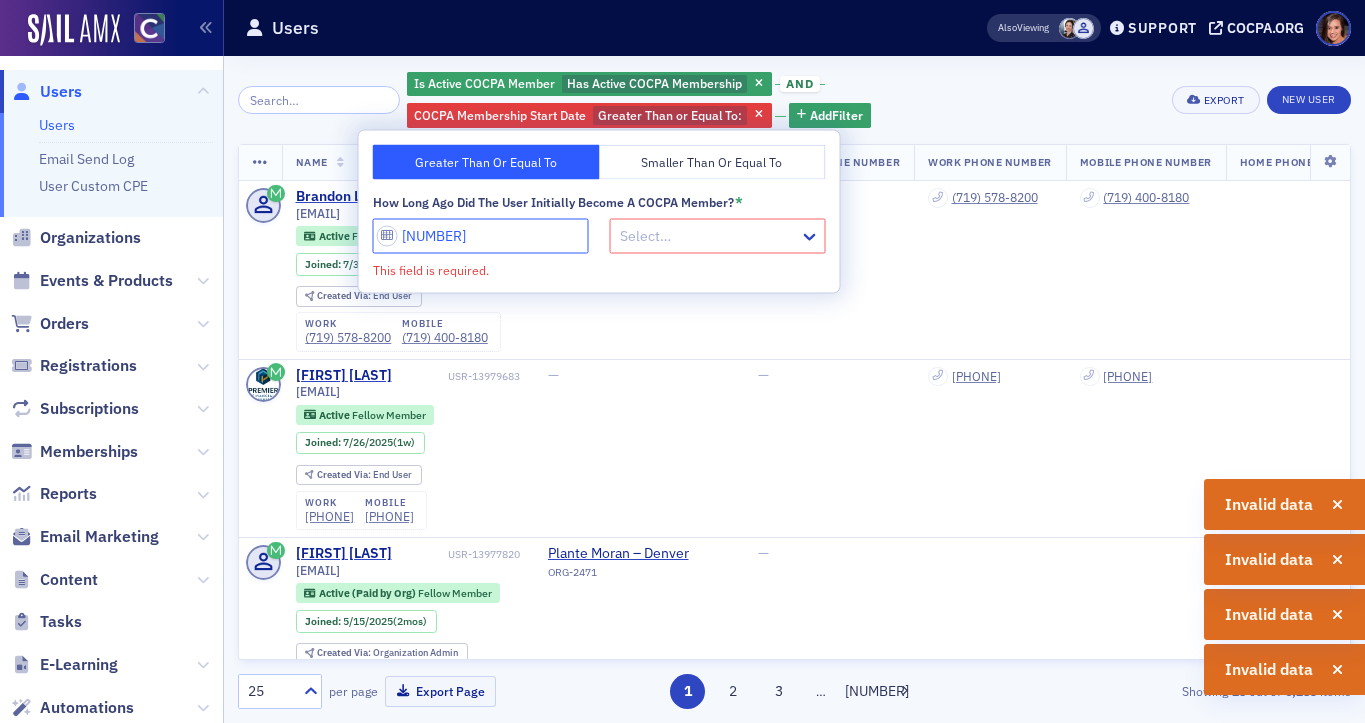 type on "[NUMBER]" 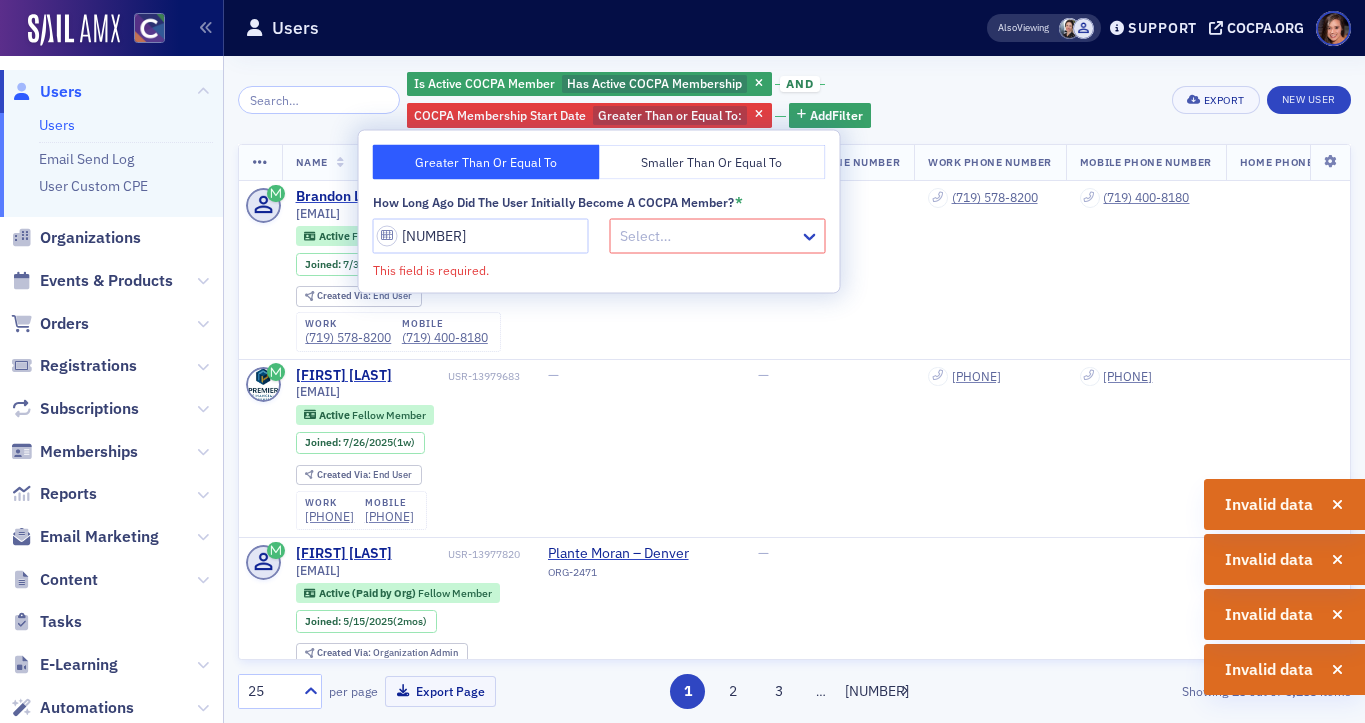 click at bounding box center (708, 235) 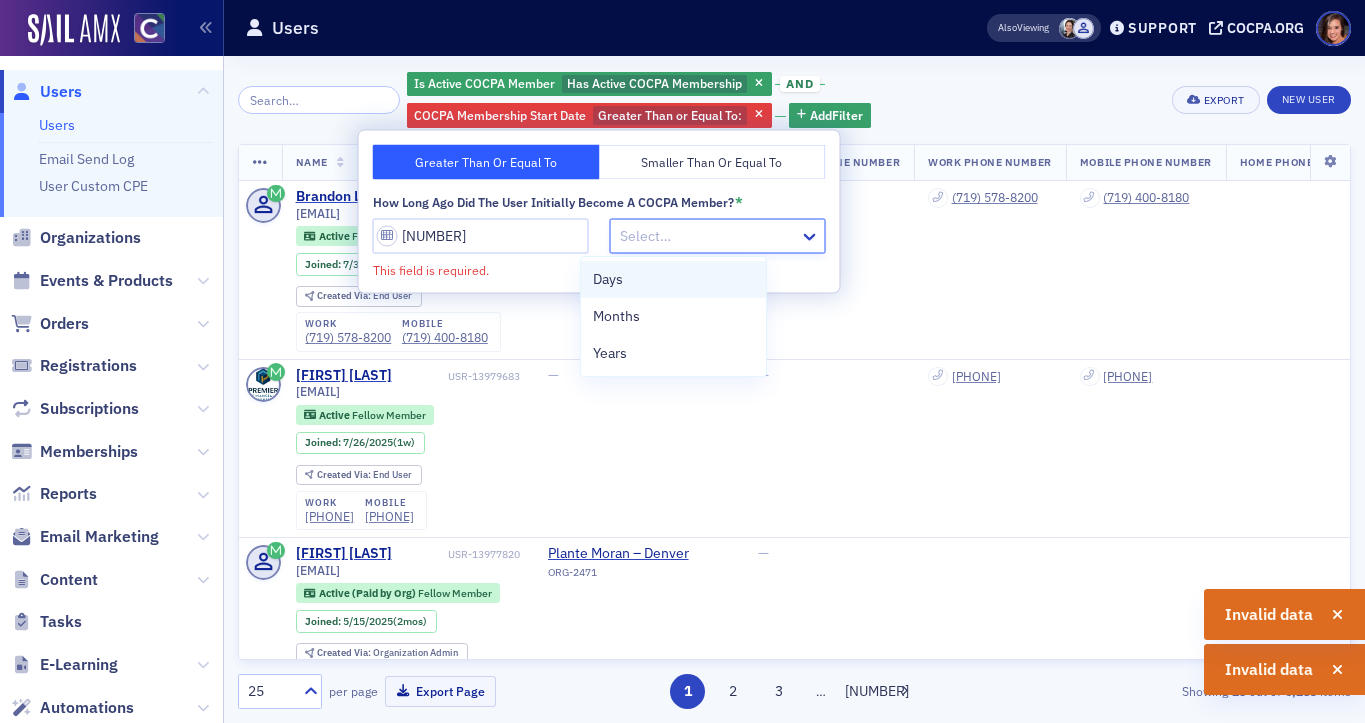 click on "Days" at bounding box center (673, 279) 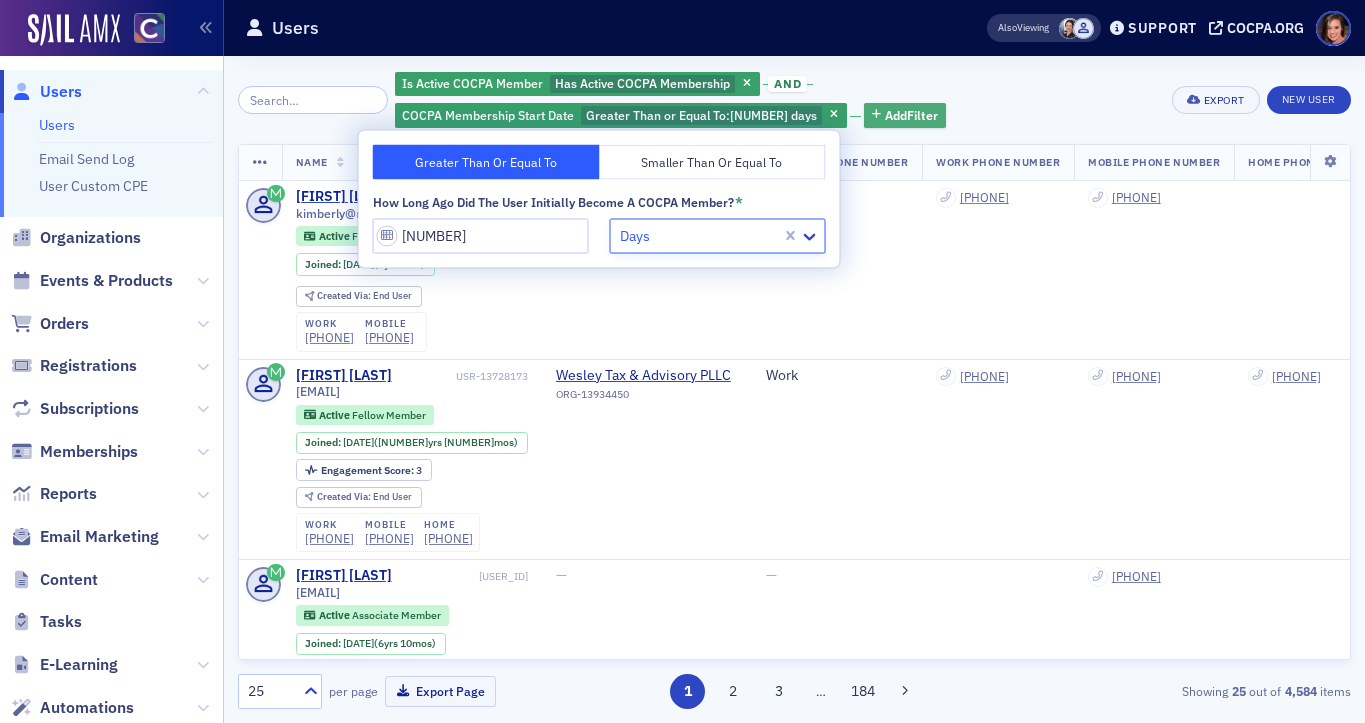 click on "Add  Filter" 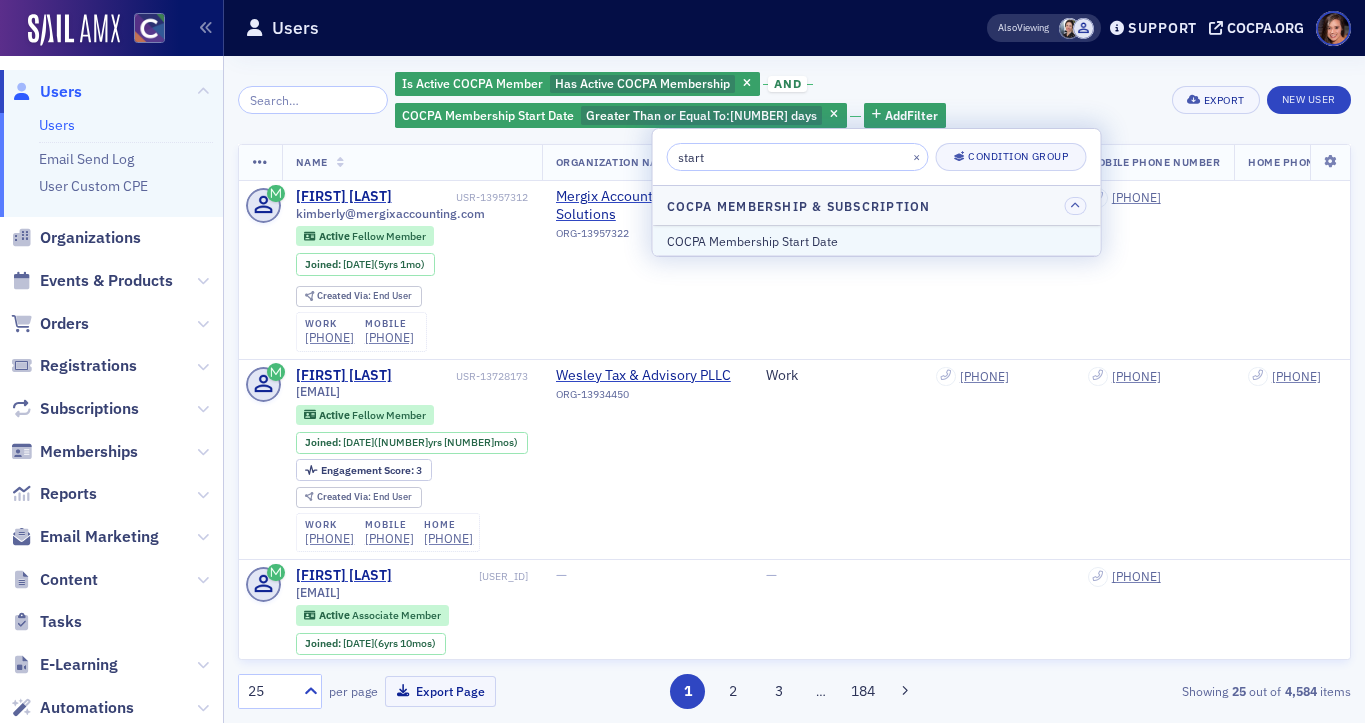 click on "COCPA Membership Start Date" at bounding box center (877, 241) 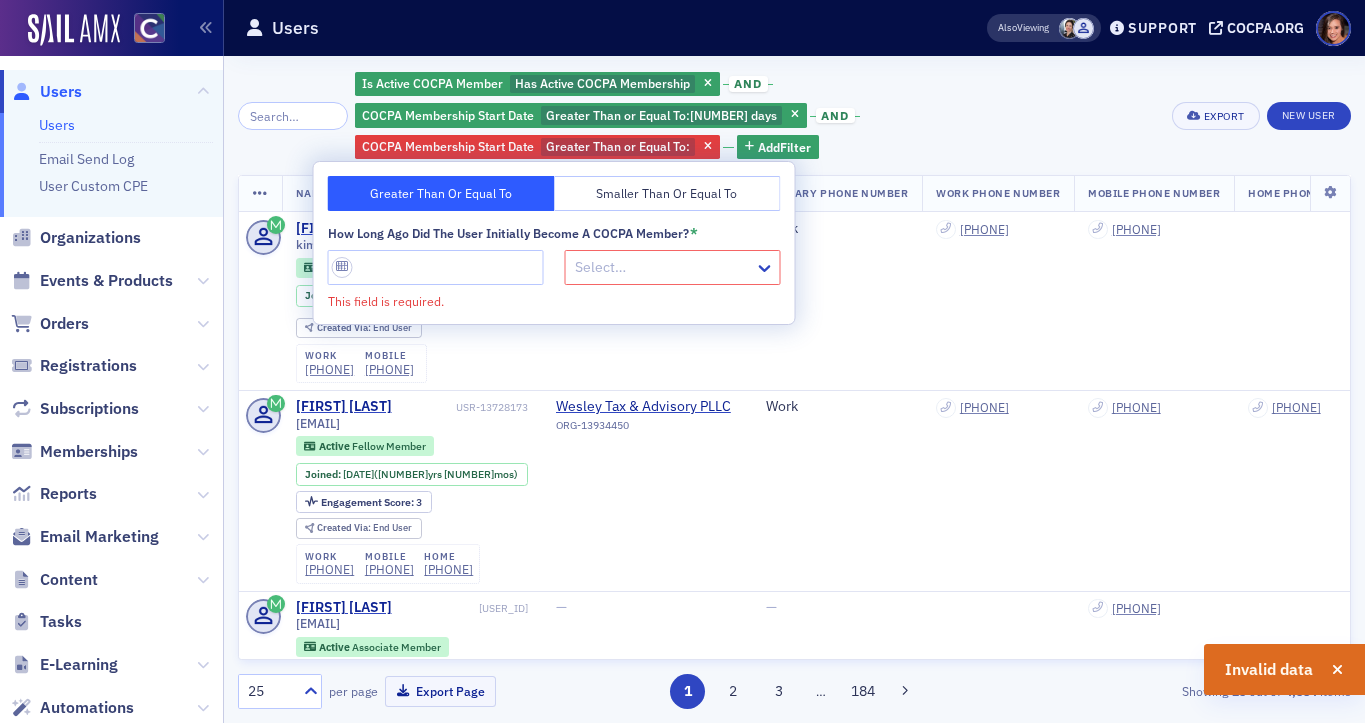 click on "Smaller Than or Equal To" at bounding box center [667, 193] 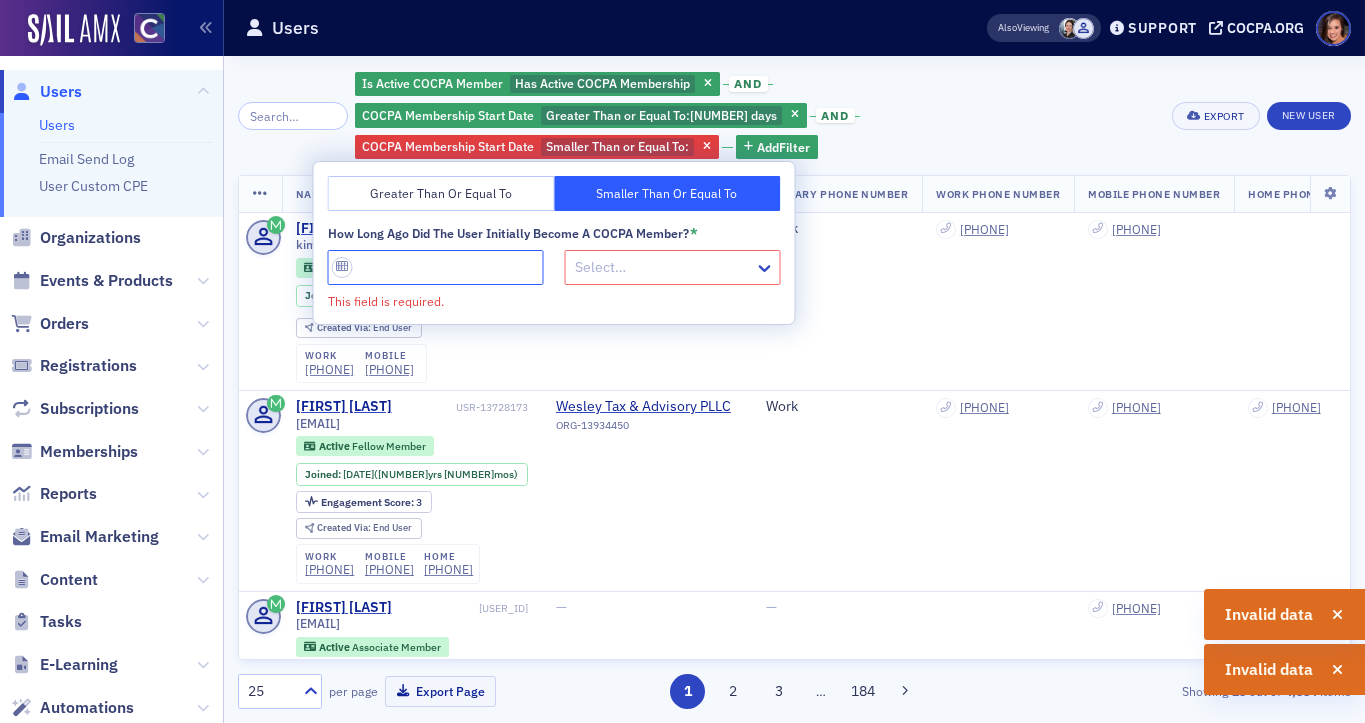 click on "How long ago did the user initially become a COCPA member? *" at bounding box center (436, 267) 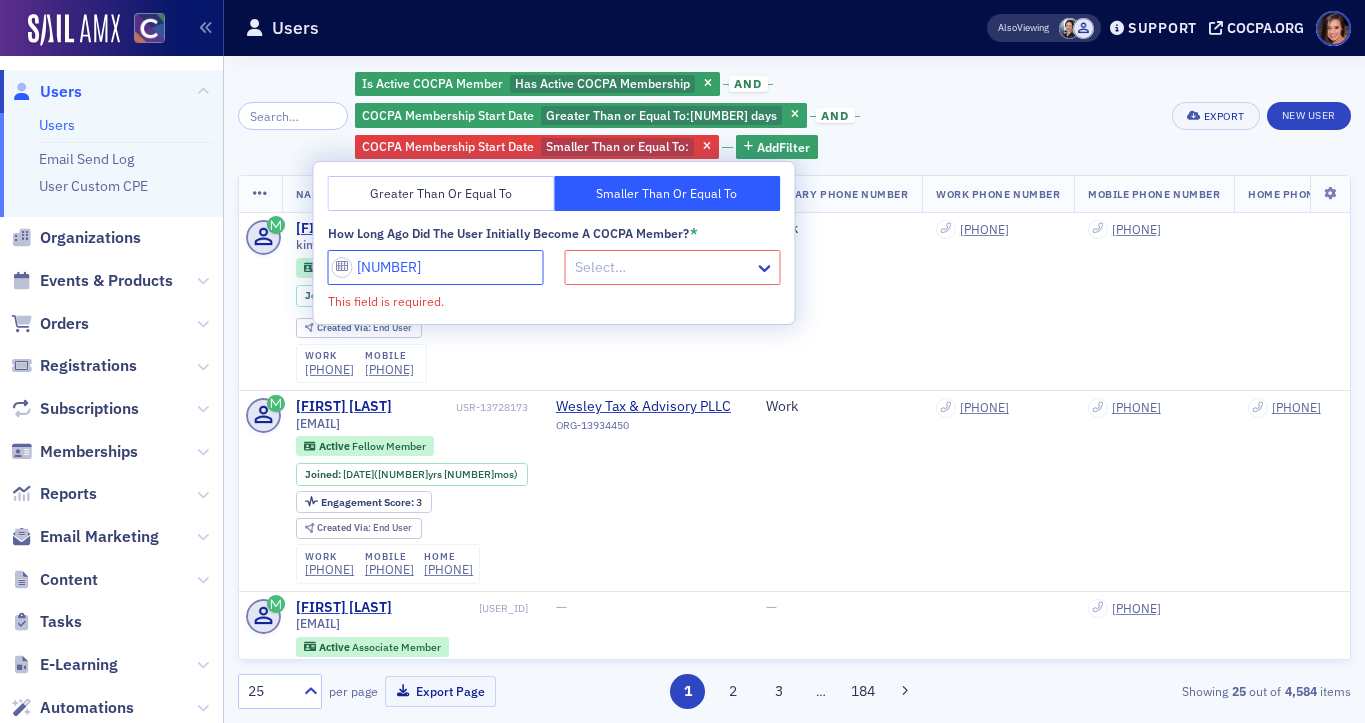 type on "[NUMBER]" 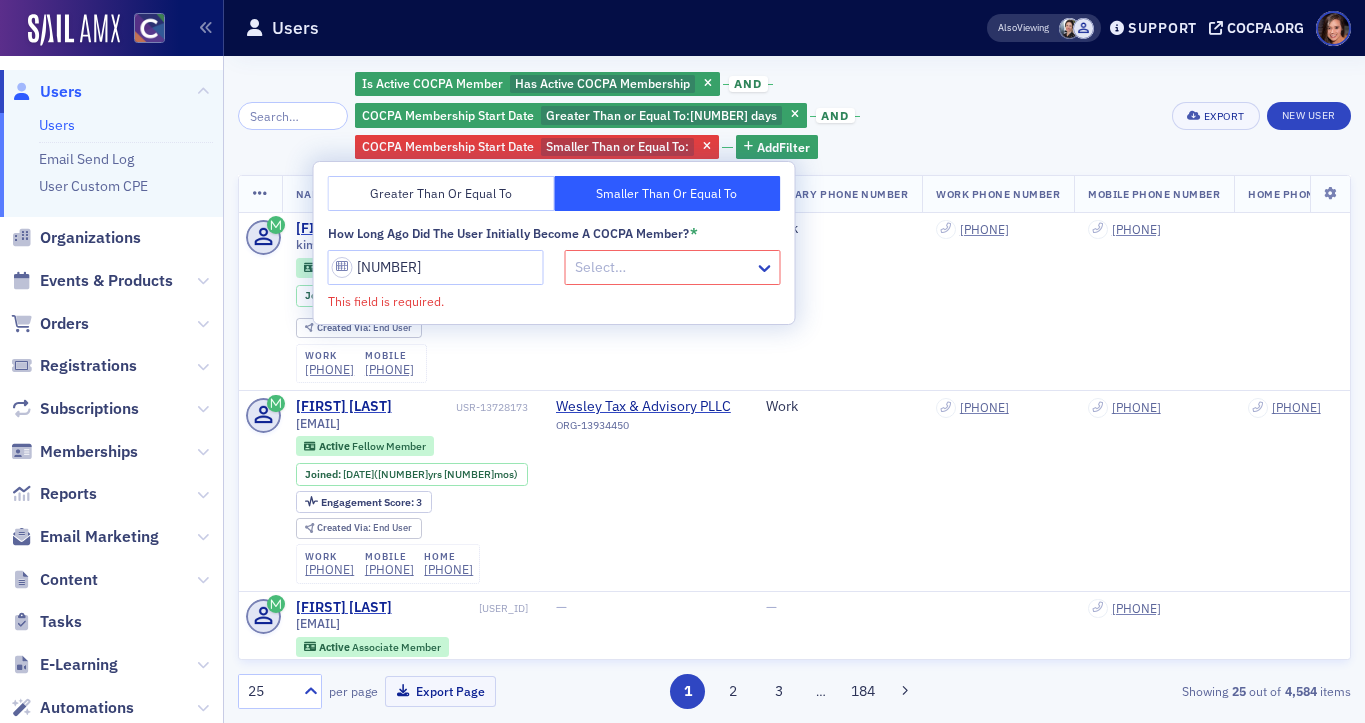 click on "Select…" at bounding box center [660, 267] 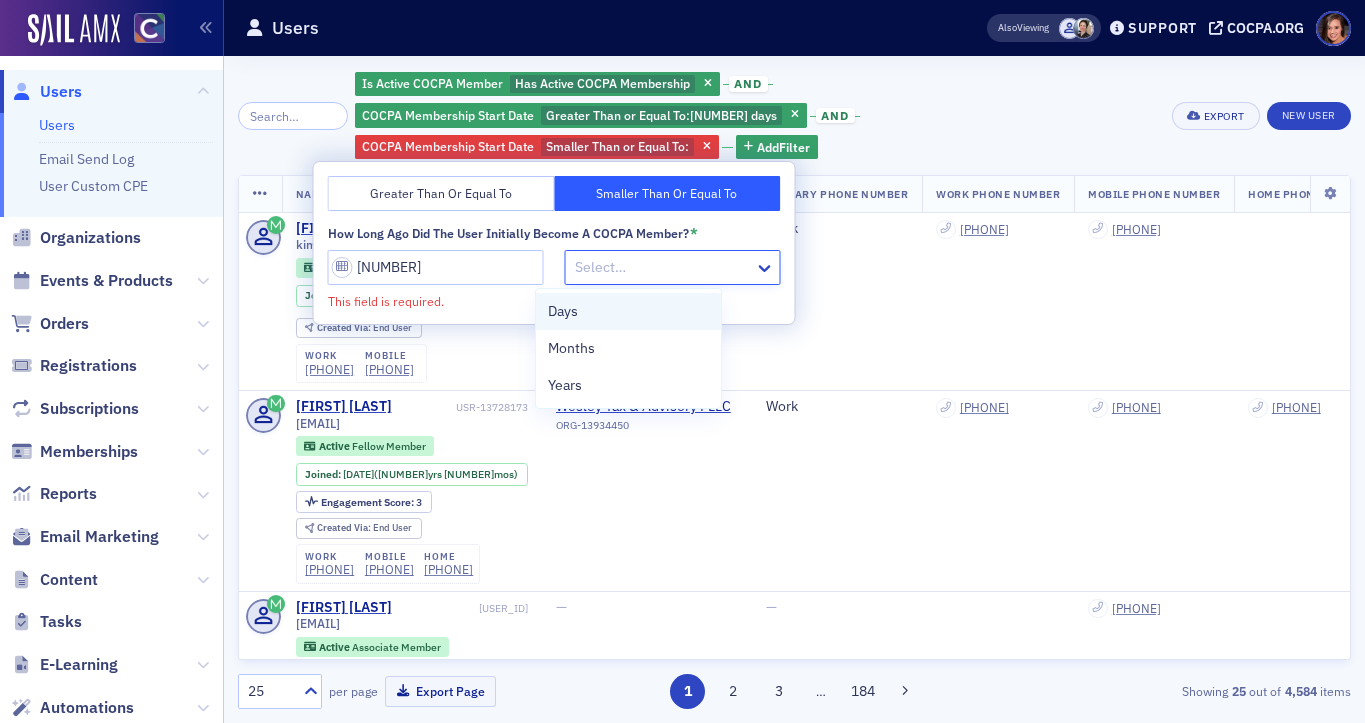 click on "Days" at bounding box center [628, 311] 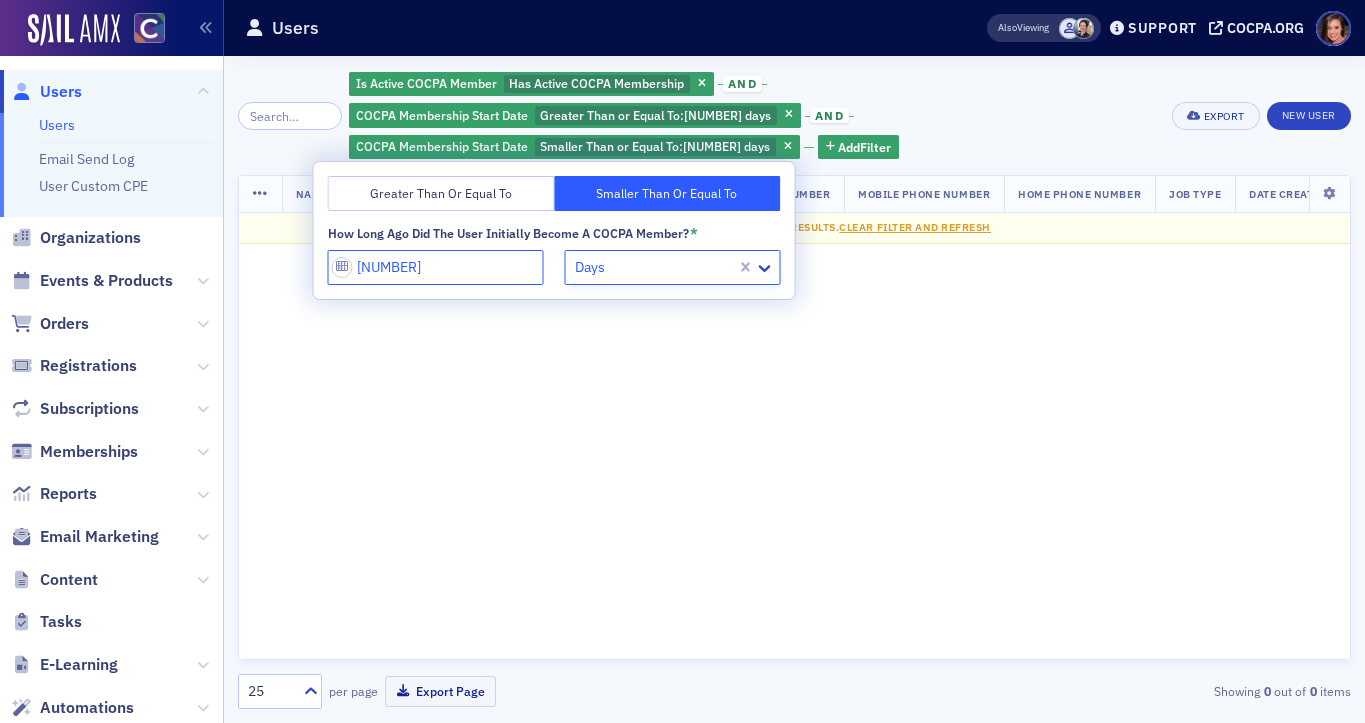 click on "[NUMBER]" at bounding box center (436, 267) 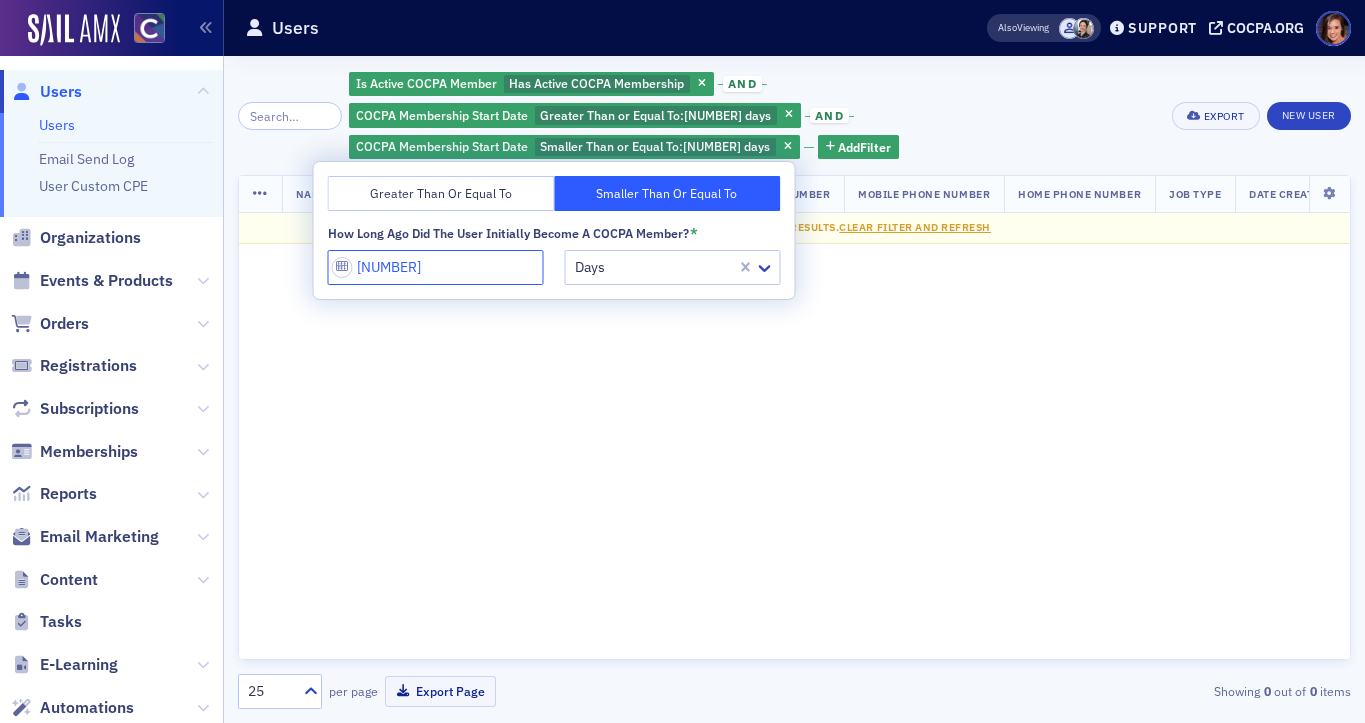 click on "[NUMBER]" at bounding box center [436, 267] 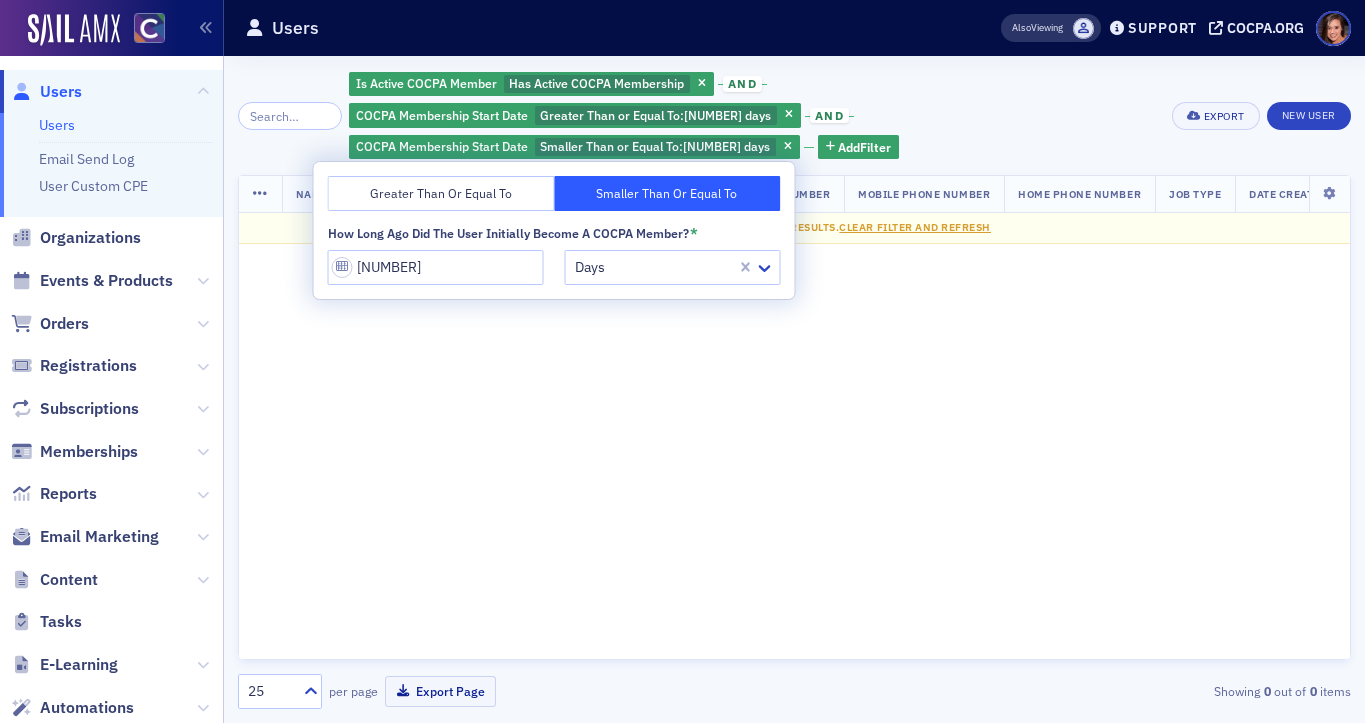click on "Is ActiveCOCPA Member Has ActiveCOCPA Membership and COCPA Membership Start Date Greater Than or Equal To :  [NUMBER]   days and COCPA Membership Start Date Smaller Than or Equal To :  [NUMBER]   days Add  Filter" 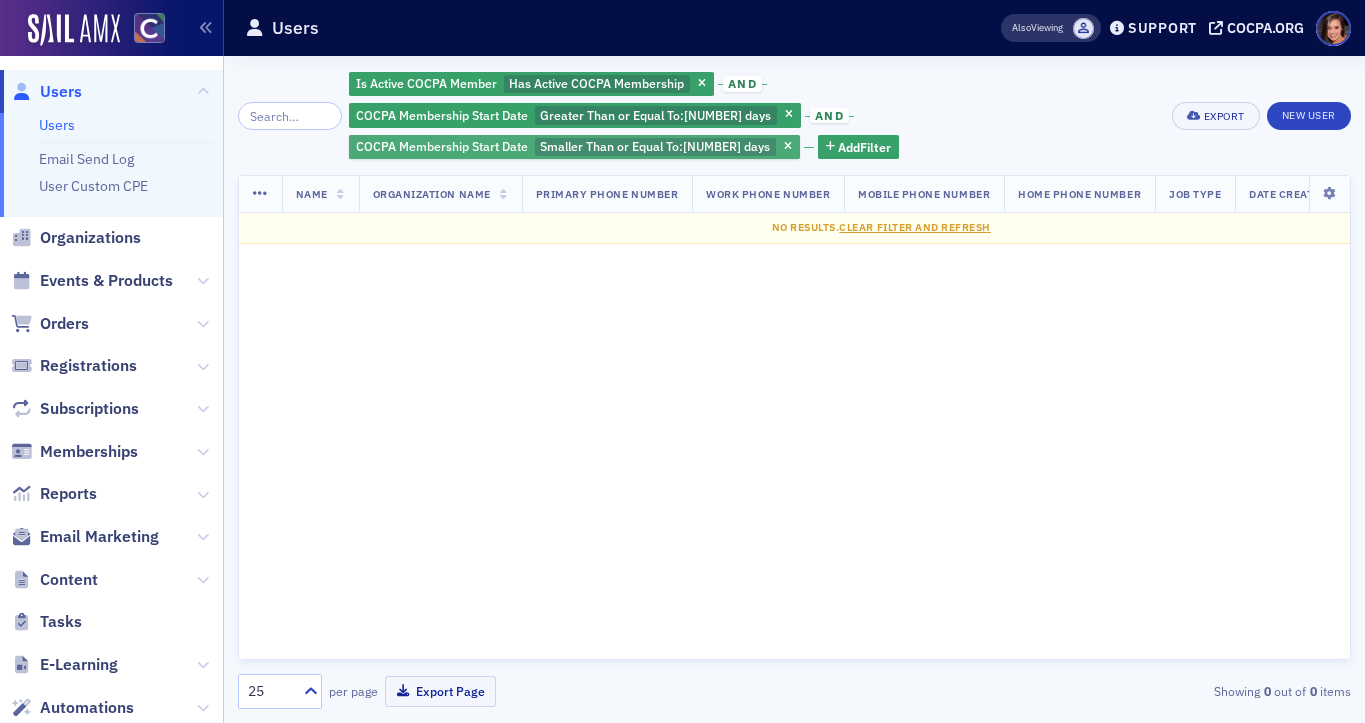 click on "Smaller Than or Equal To :" 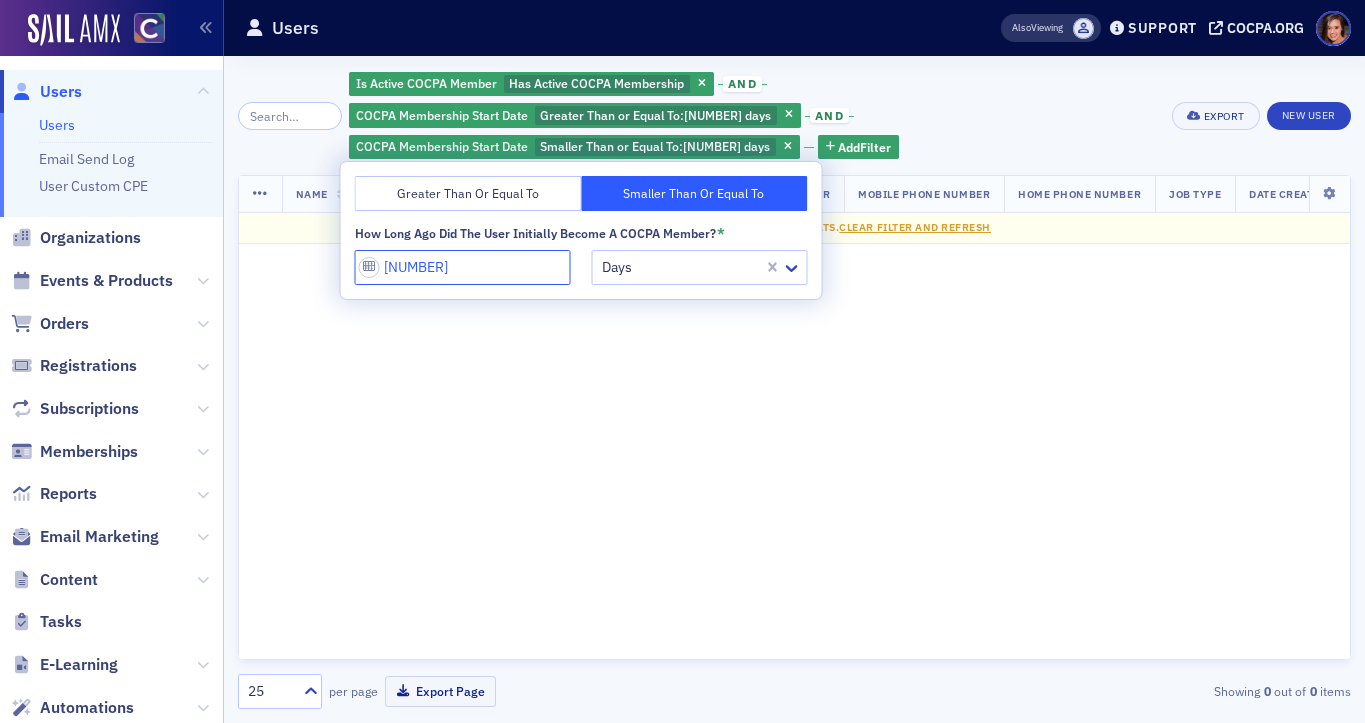 click on "[NUMBER]" at bounding box center [463, 267] 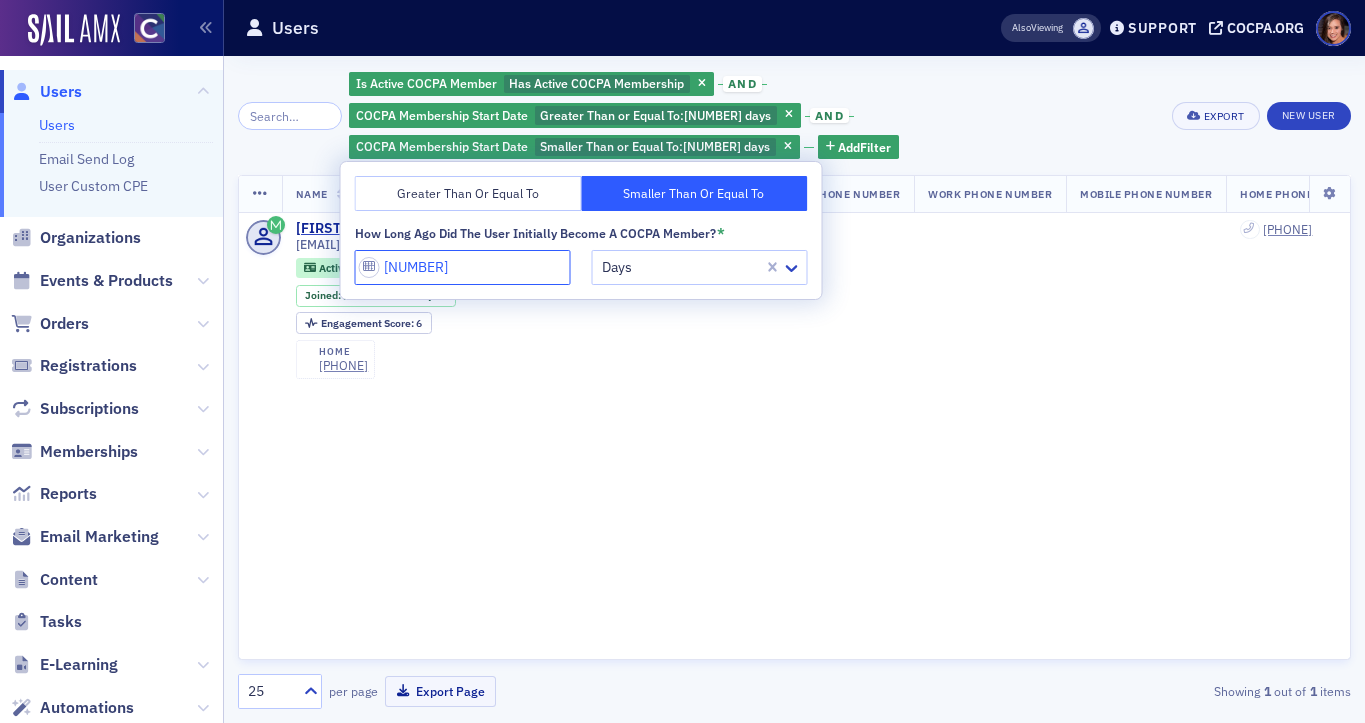 type on "[NUMBER]" 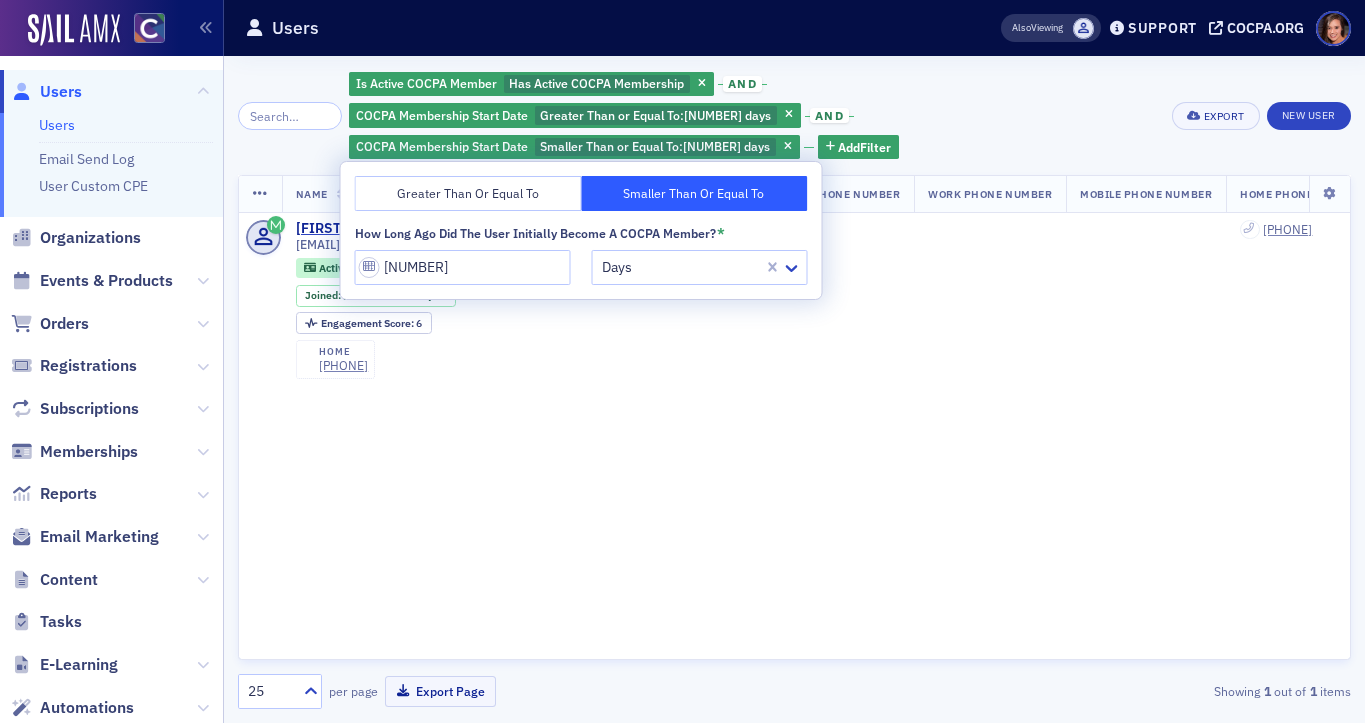 click on "Is ActiveCOCPA Member Has ActiveCOCPA Membership and COCPA Membership Start Date Greater Than or Equal To :  [NUMBER]   days and COCPA Membership Start Date Smaller Than or Equal To :  [NUMBER]   days Add  Filter" 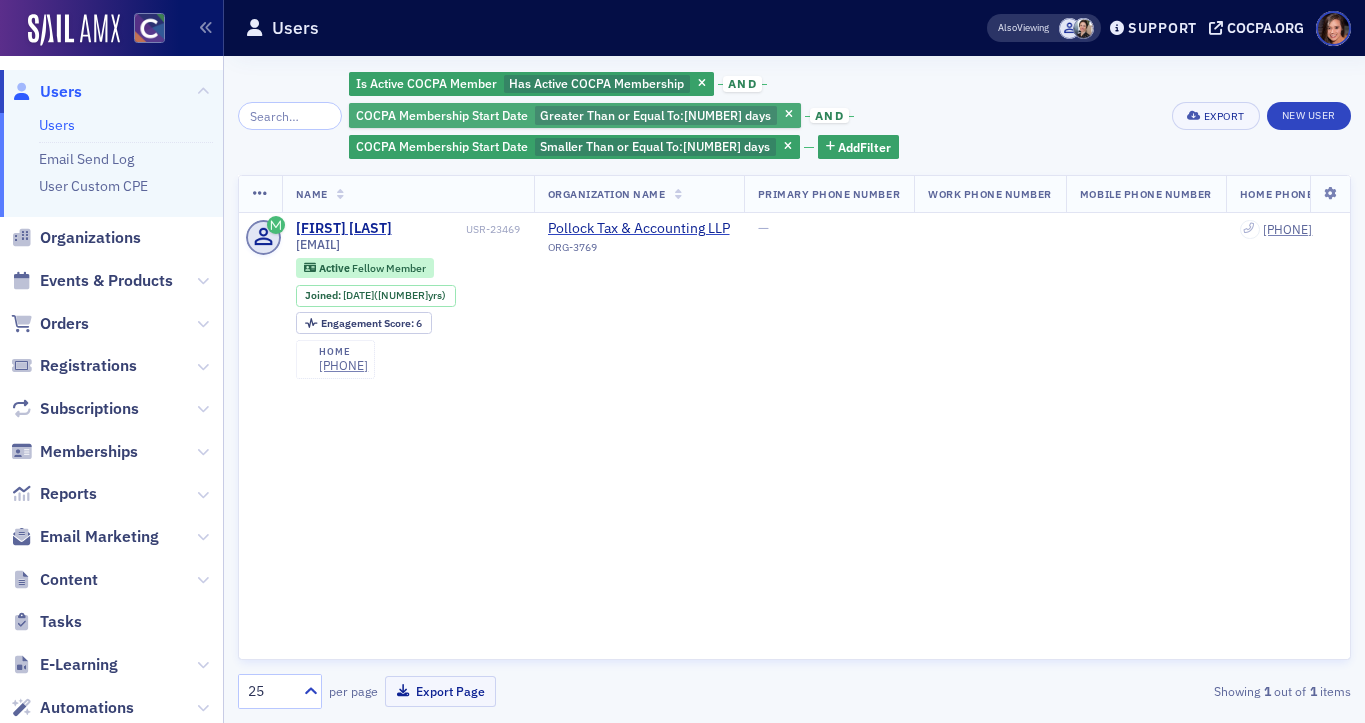 click on "Greater Than or Equal To :" 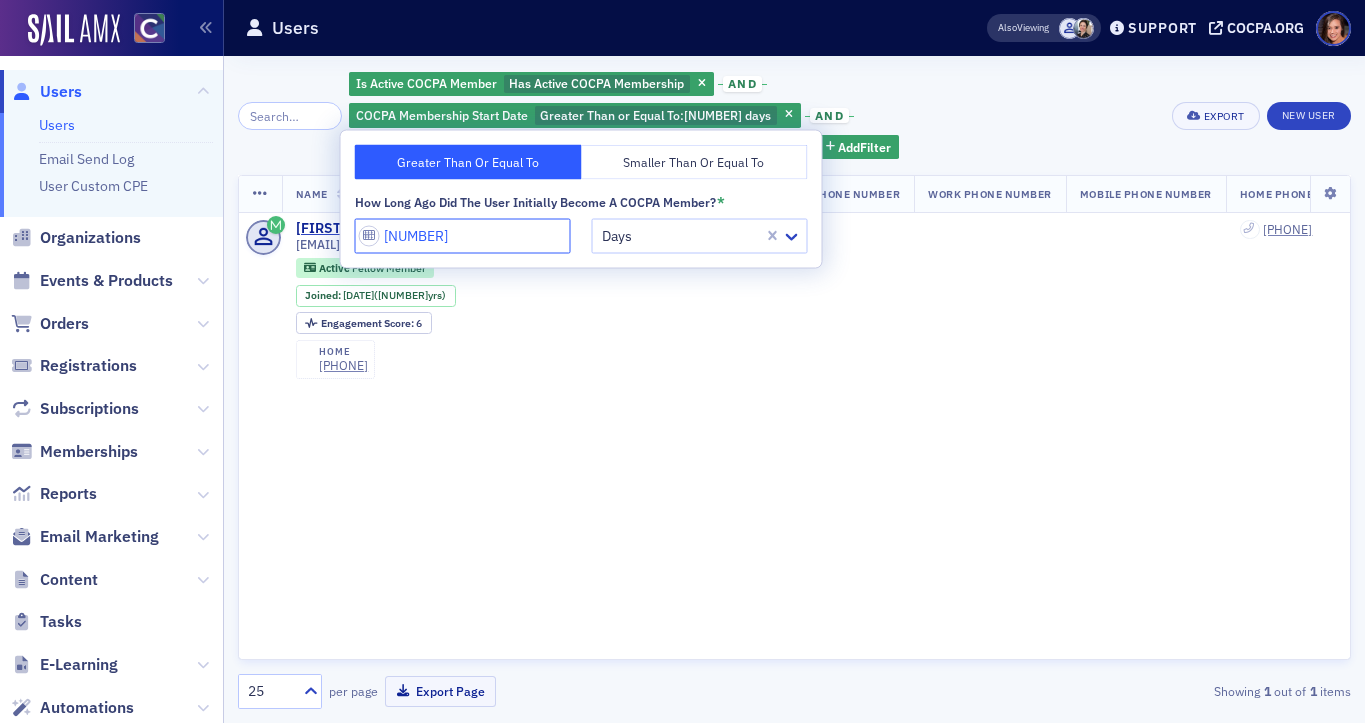 click on "[NUMBER]" at bounding box center [463, 235] 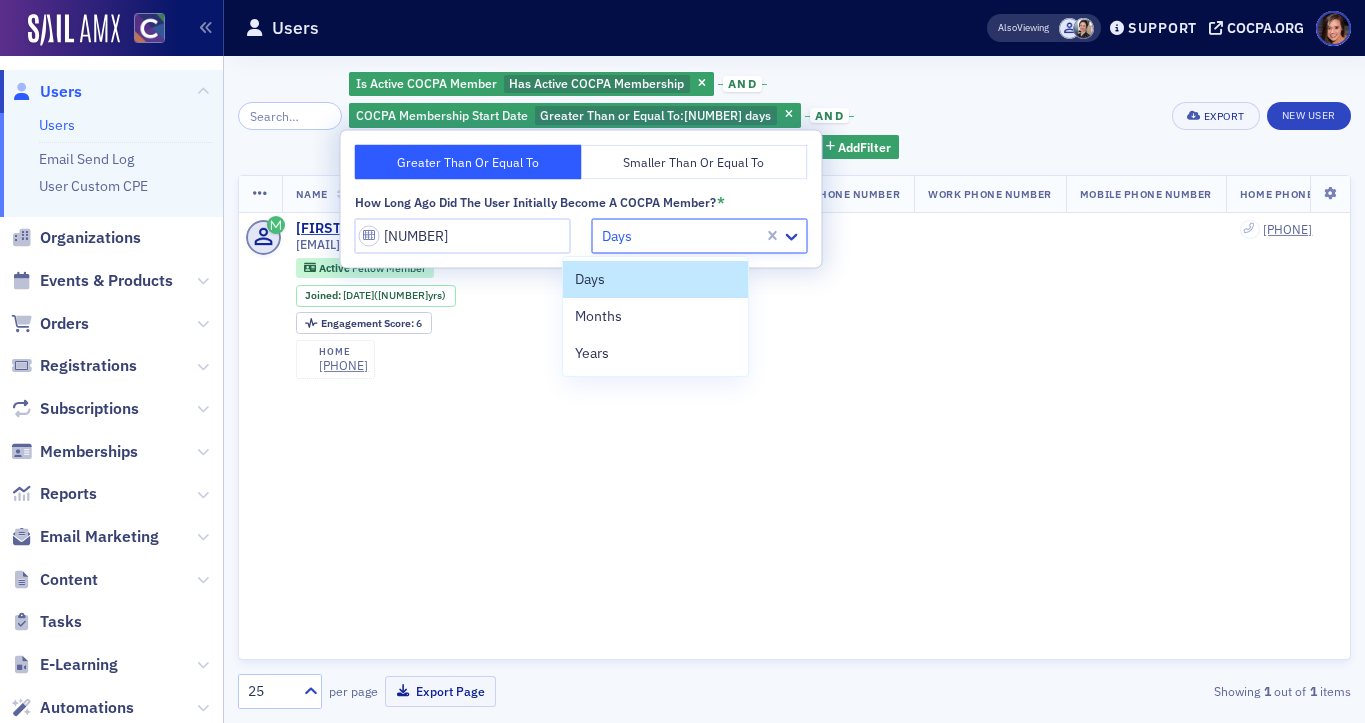 click at bounding box center [681, 235] 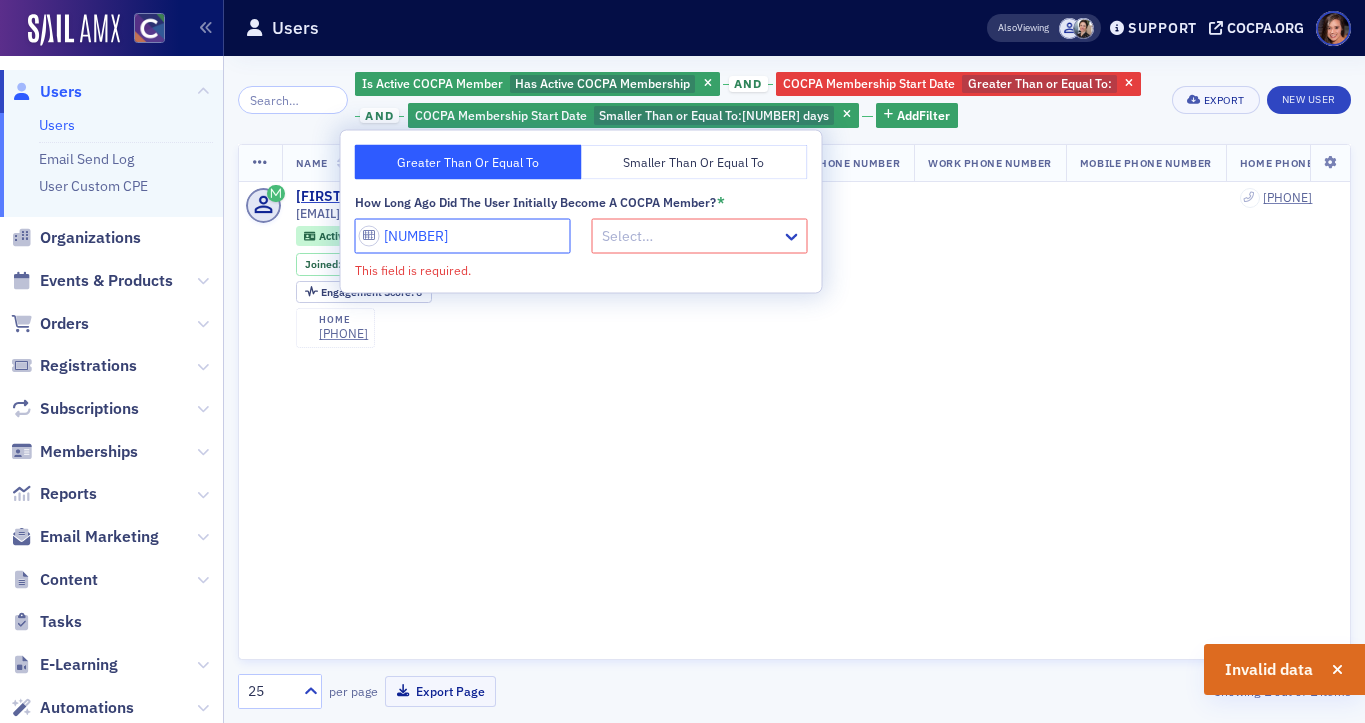 click on "[NUMBER]" at bounding box center (463, 235) 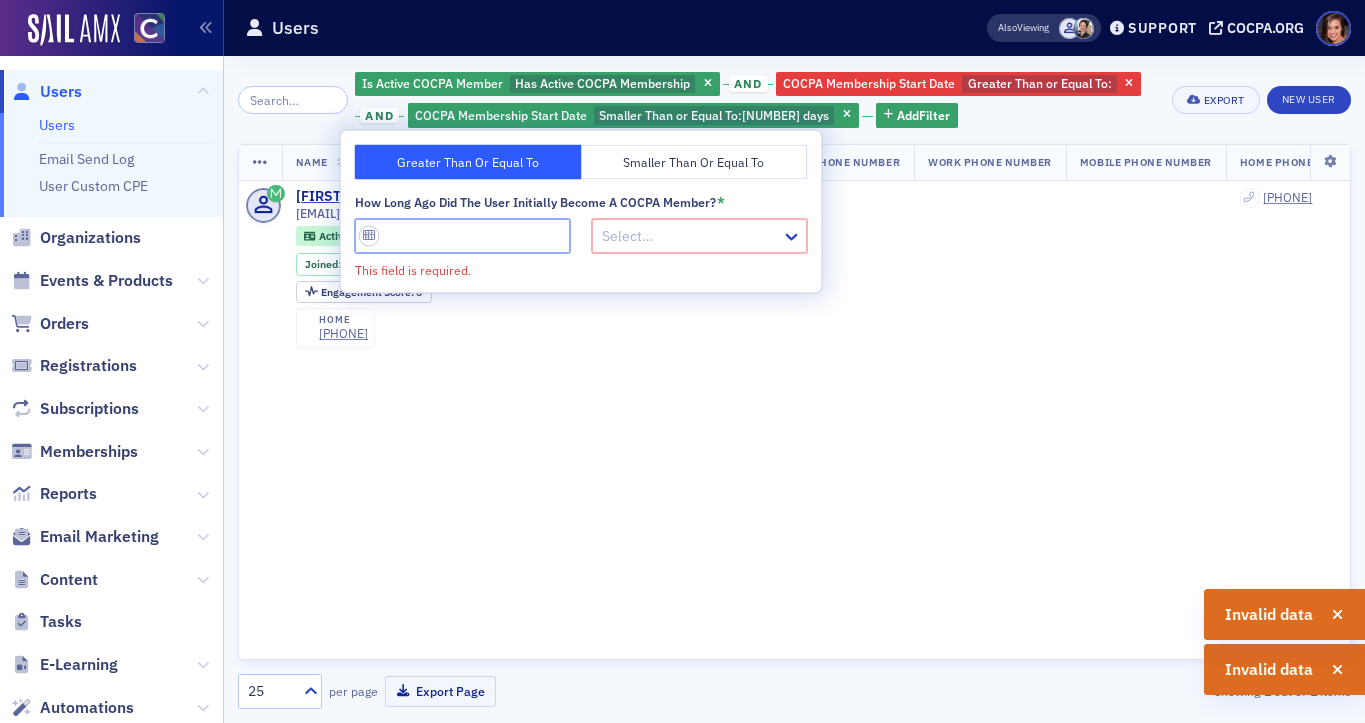 type 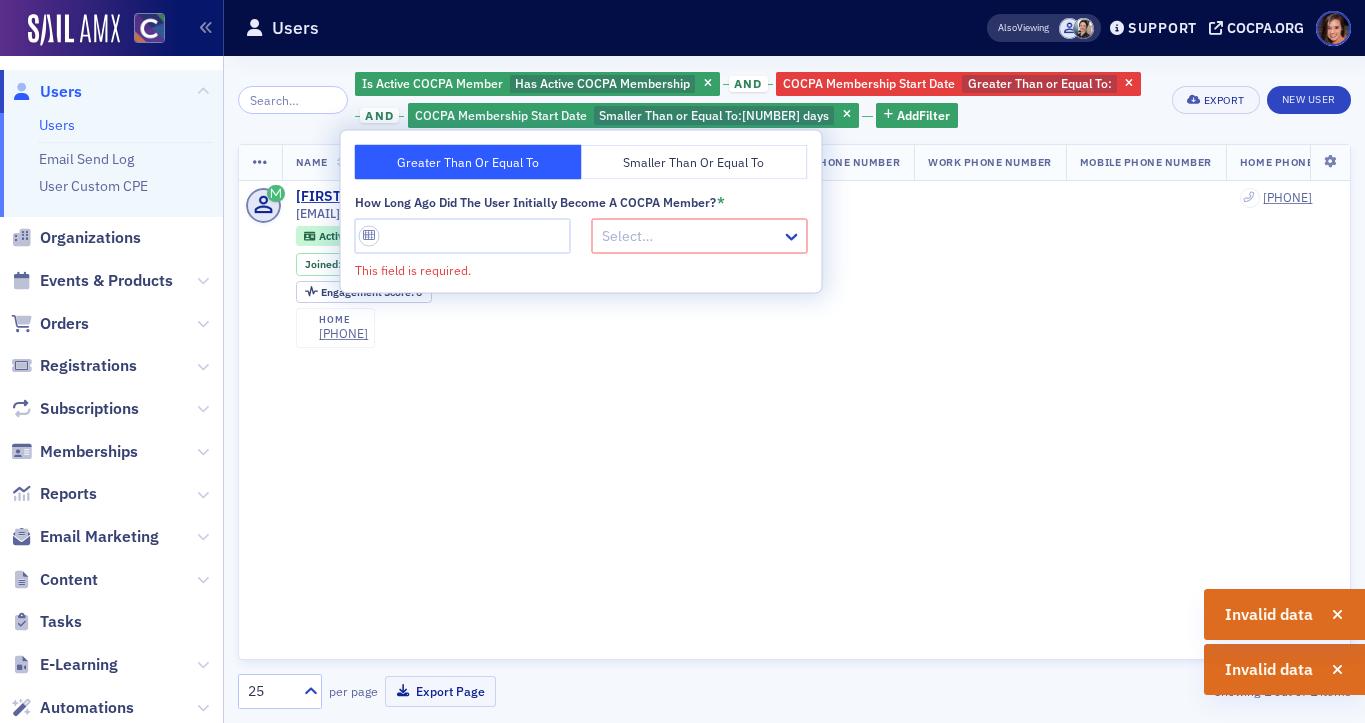 click on "Is ActiveCOCPA Member Has ActiveCOCPA Membership and COCPA Membership Start Date Greater Than or Equal To :  and COCPA Membership Start Date Smaller Than or Equal To :  [NUMBER]   days Add  Filter" 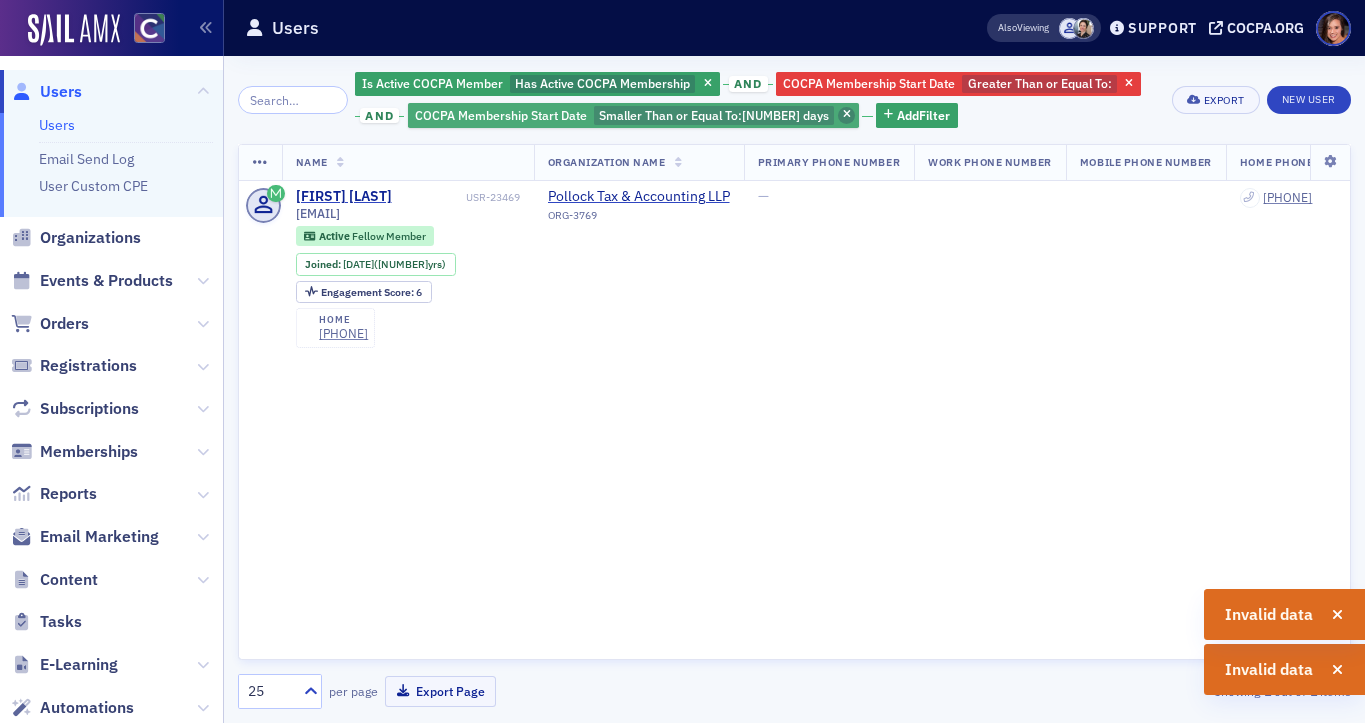click 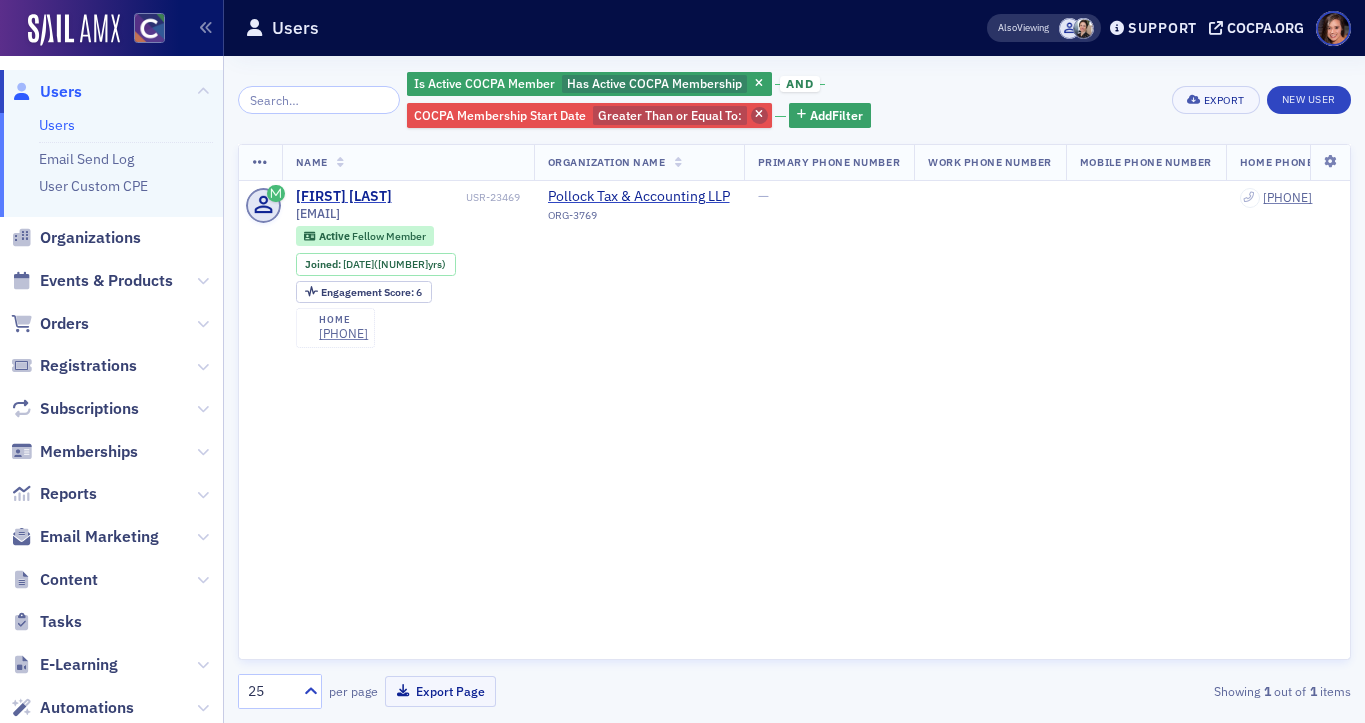 click 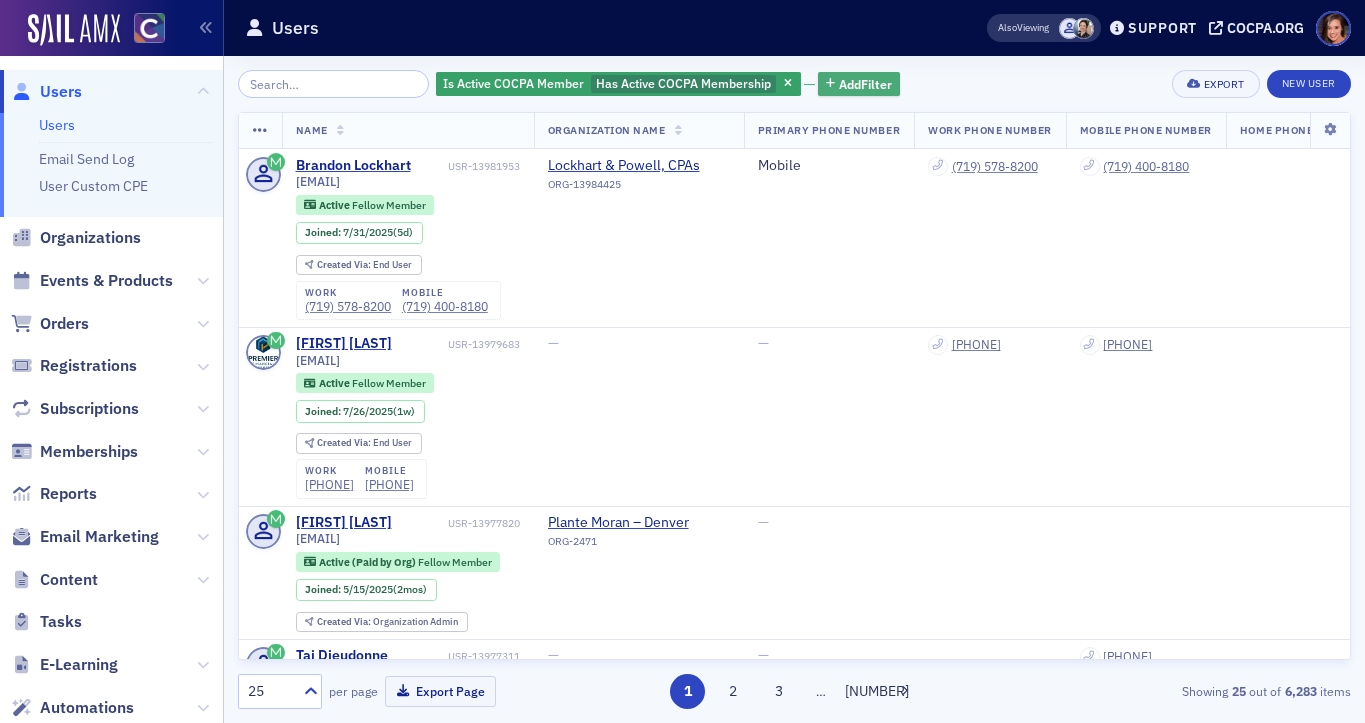 click on "Add  Filter" 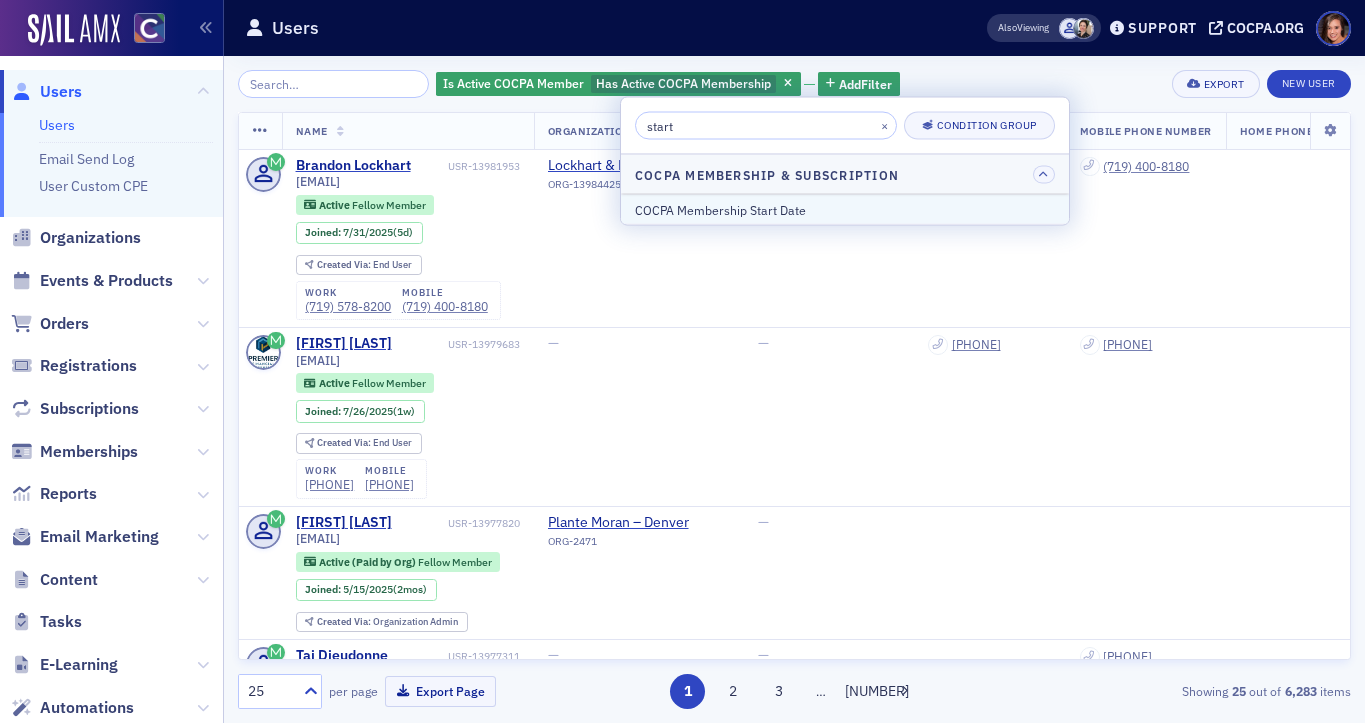 click on "COCPA Membership Start Date" at bounding box center [845, 209] 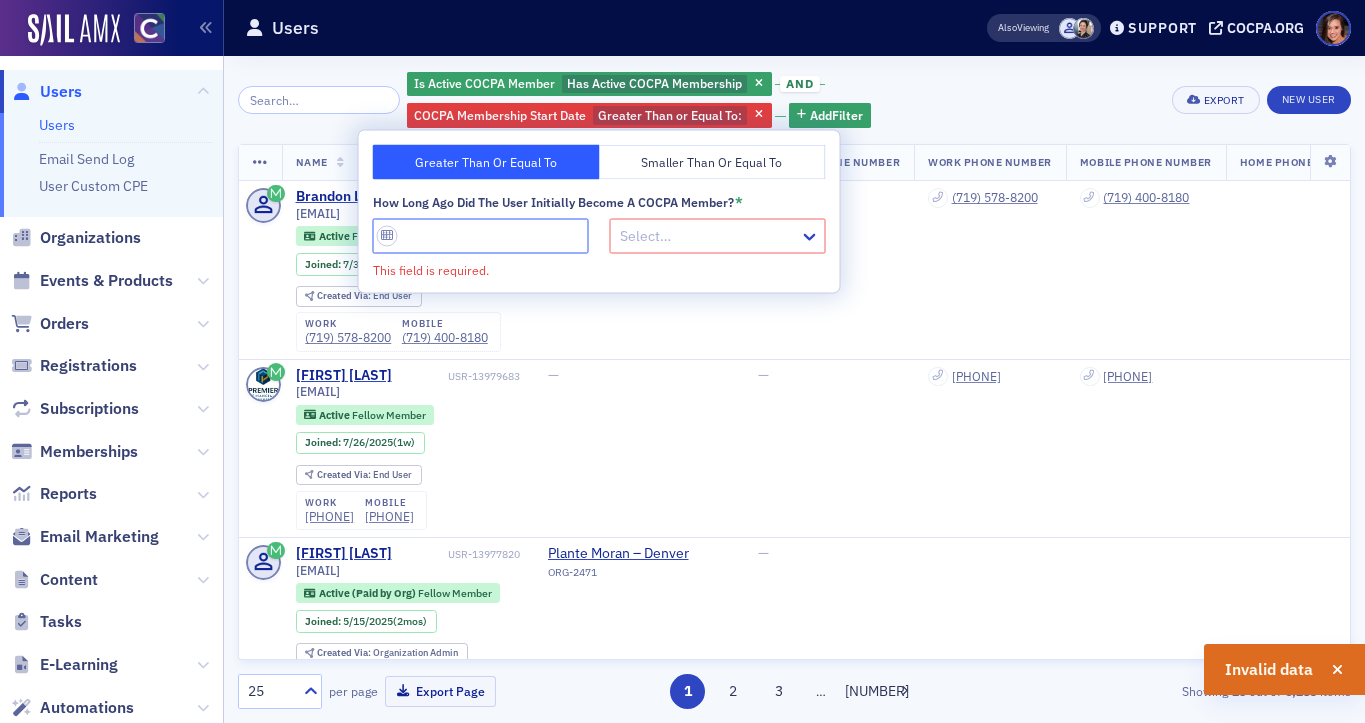 click on "How long ago did the user initially become a COCPA member? *" at bounding box center [481, 235] 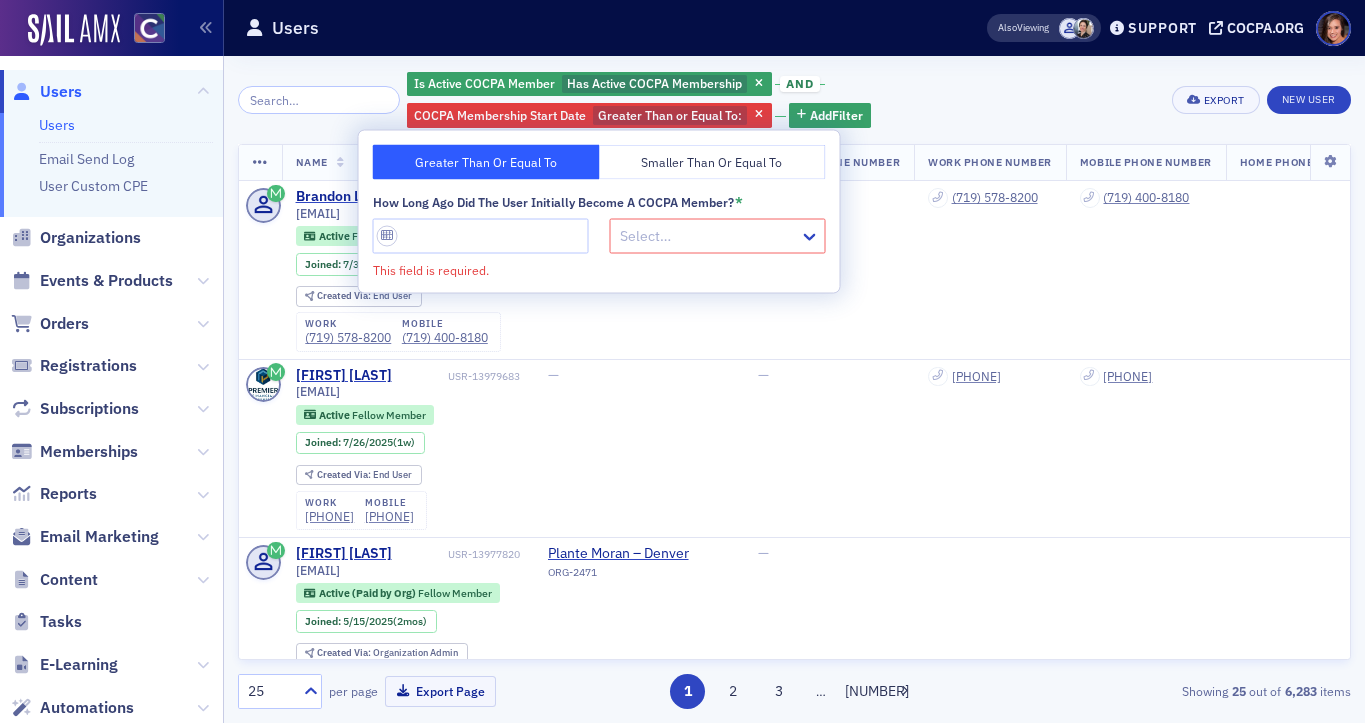 click on "Is ActiveCOCPA Member Has ActiveCOCPA Membership and COCPA Membership Start Date Greater Than or Equal To :  Add  Filter" 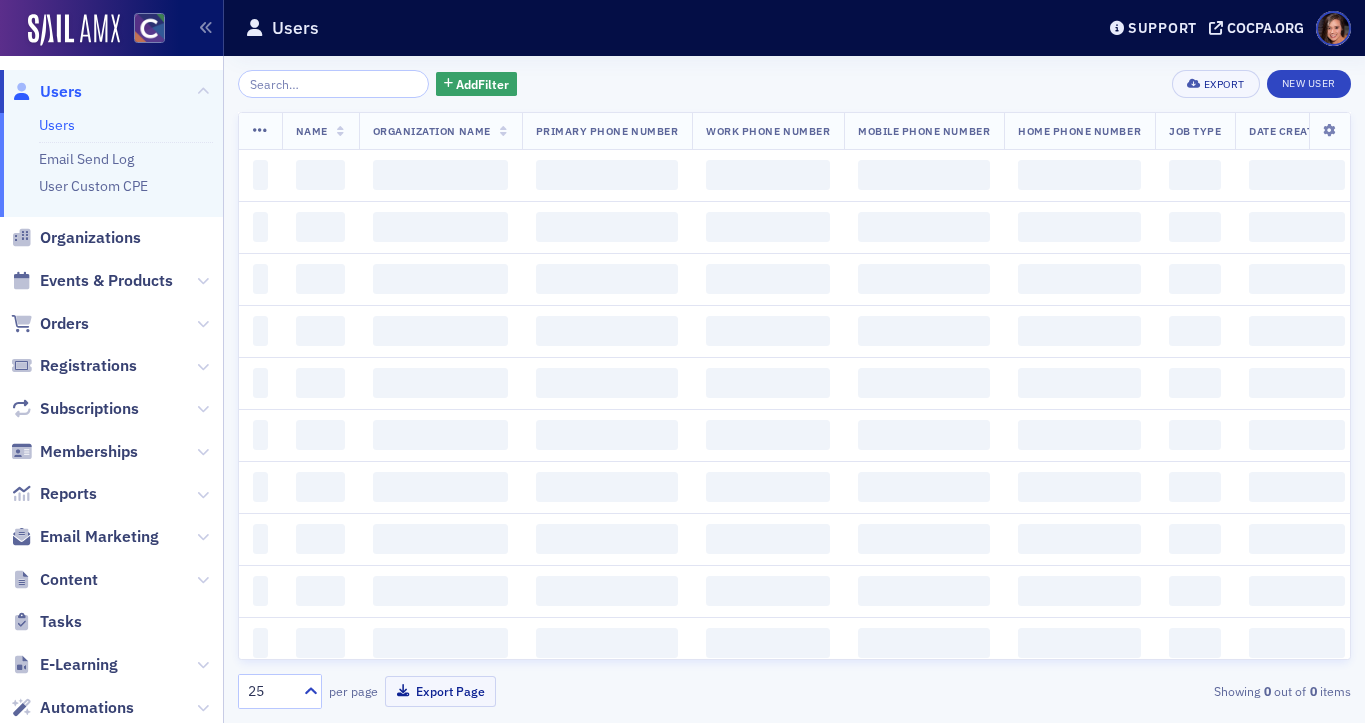 scroll, scrollTop: 0, scrollLeft: 0, axis: both 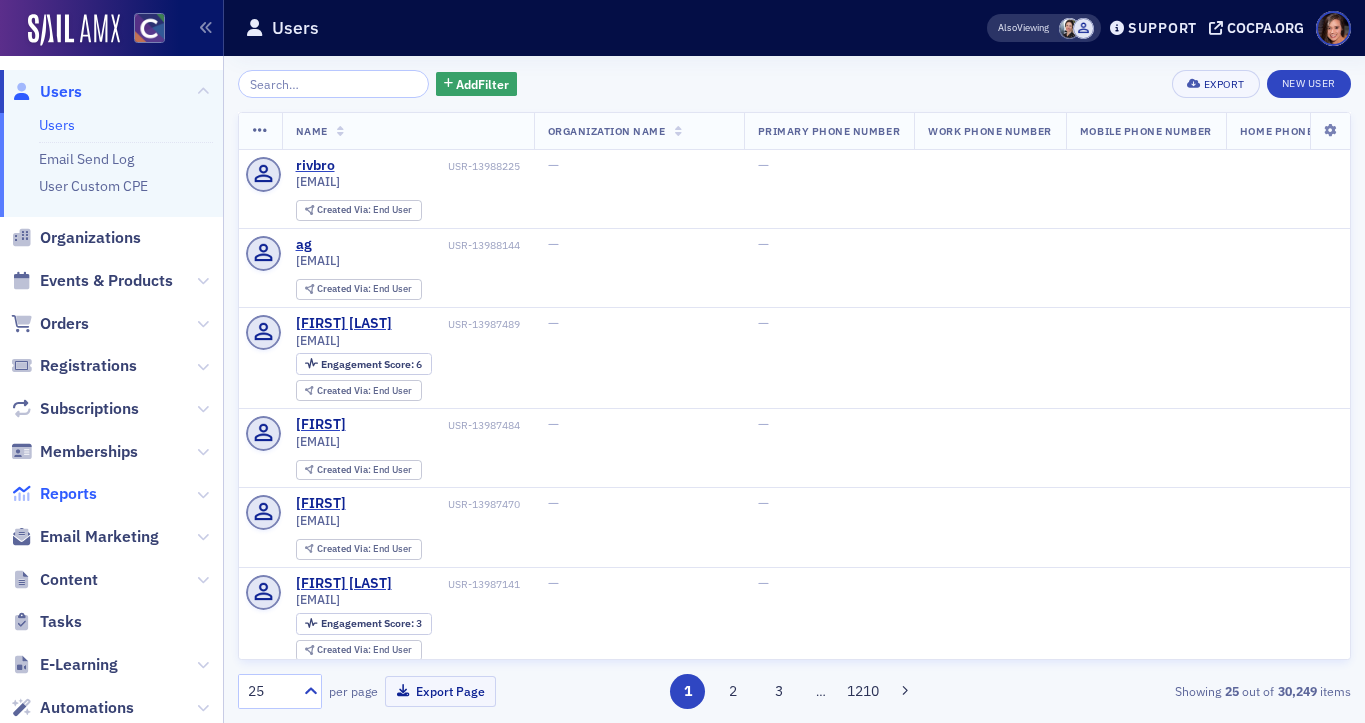 click on "Reports" 